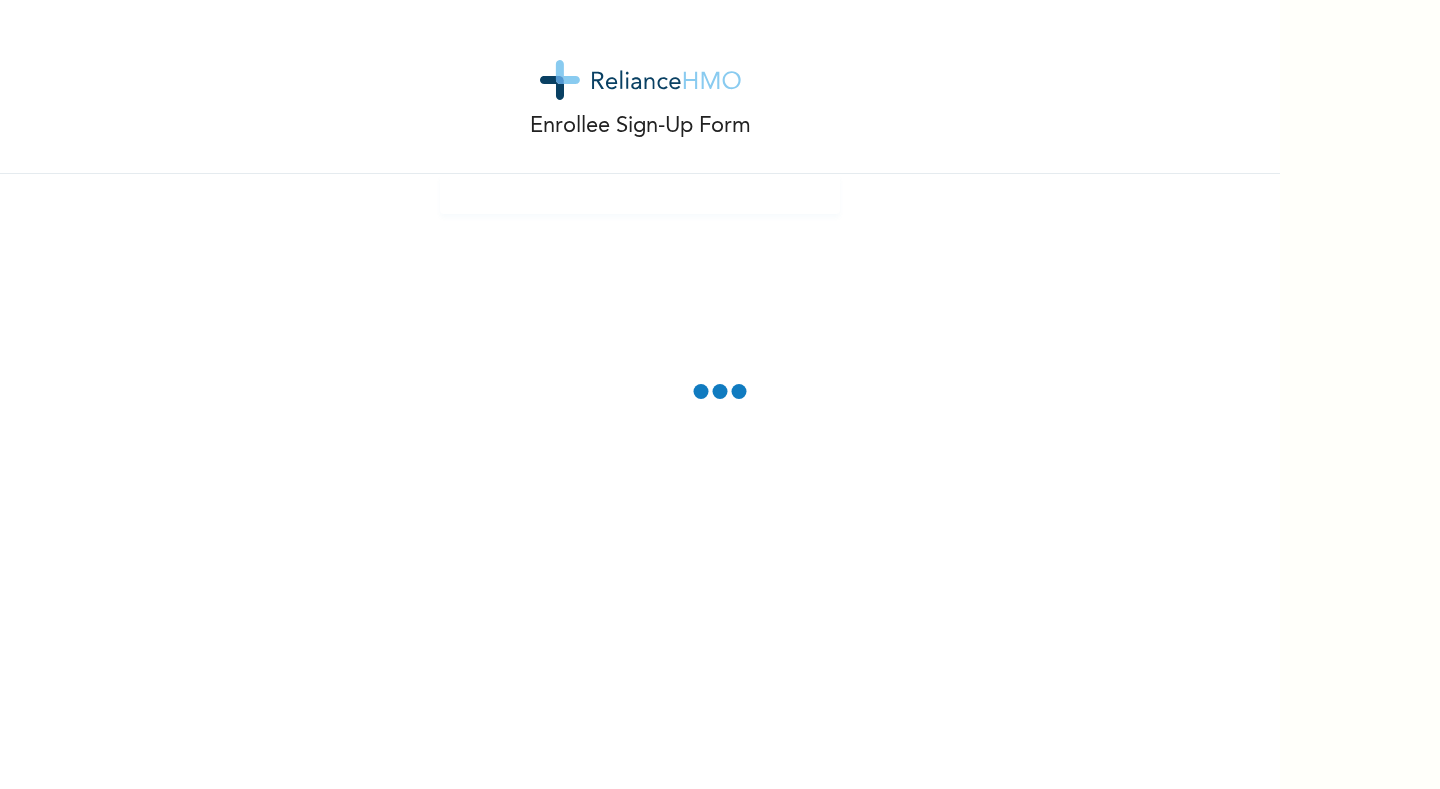 scroll, scrollTop: 0, scrollLeft: 0, axis: both 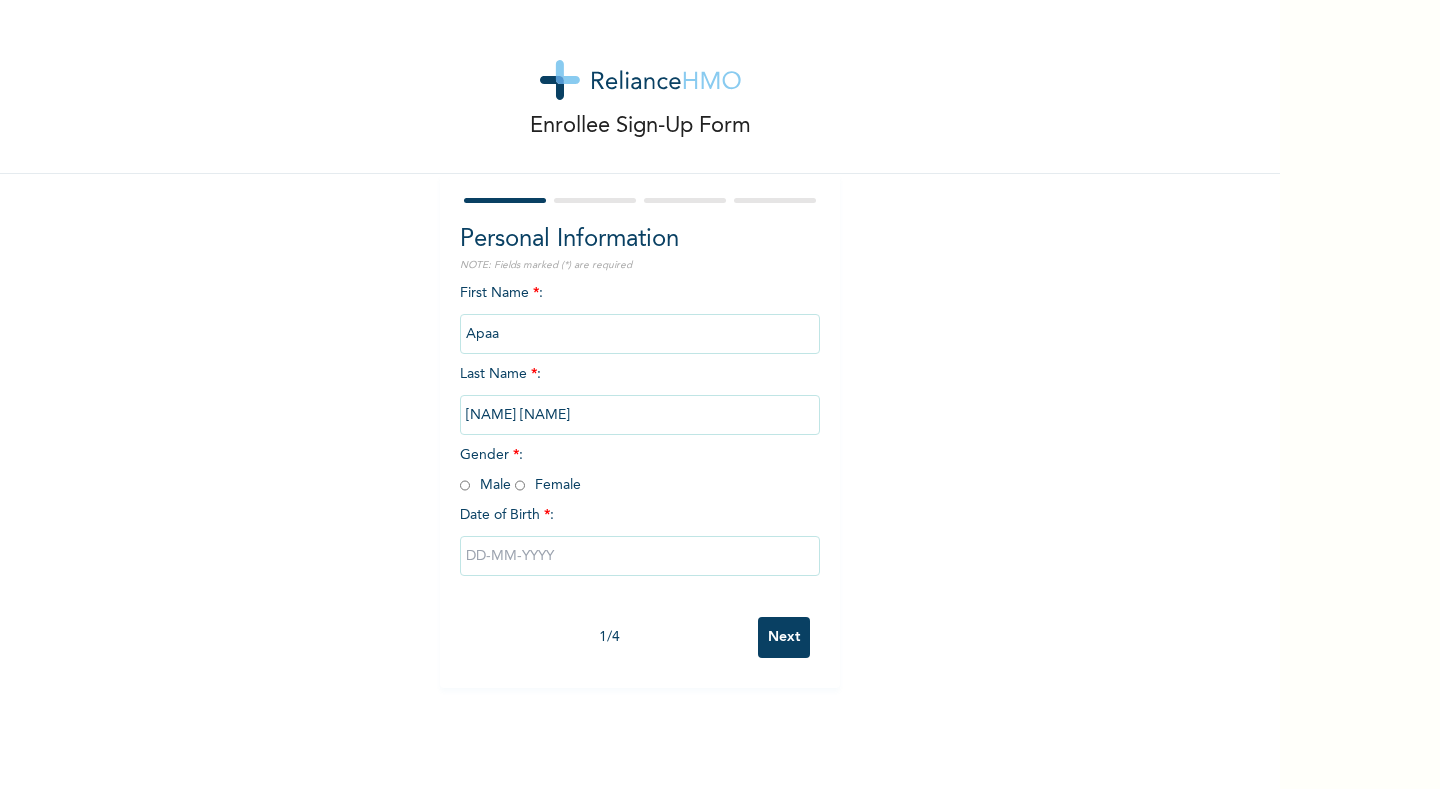 click at bounding box center [465, 485] 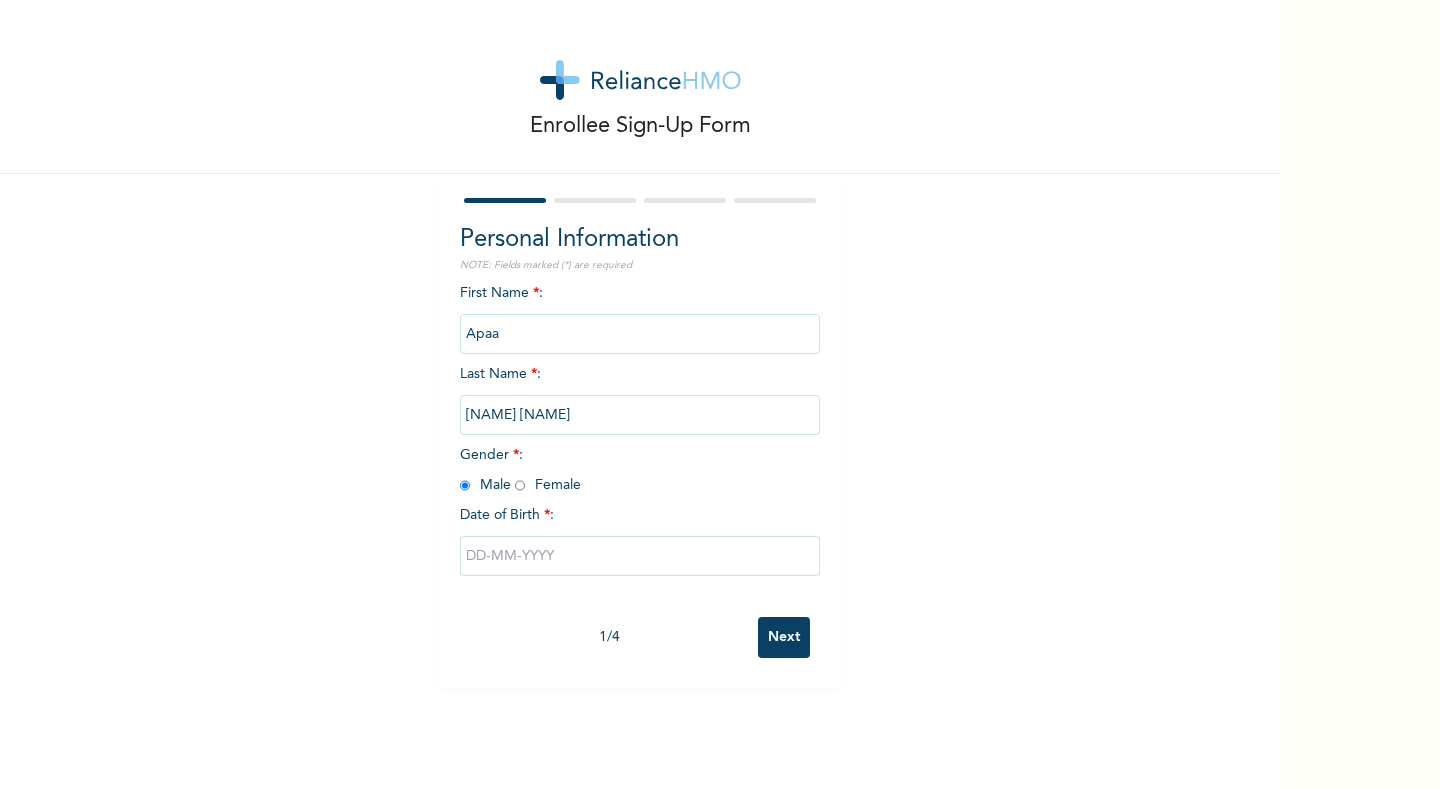 radio on "true" 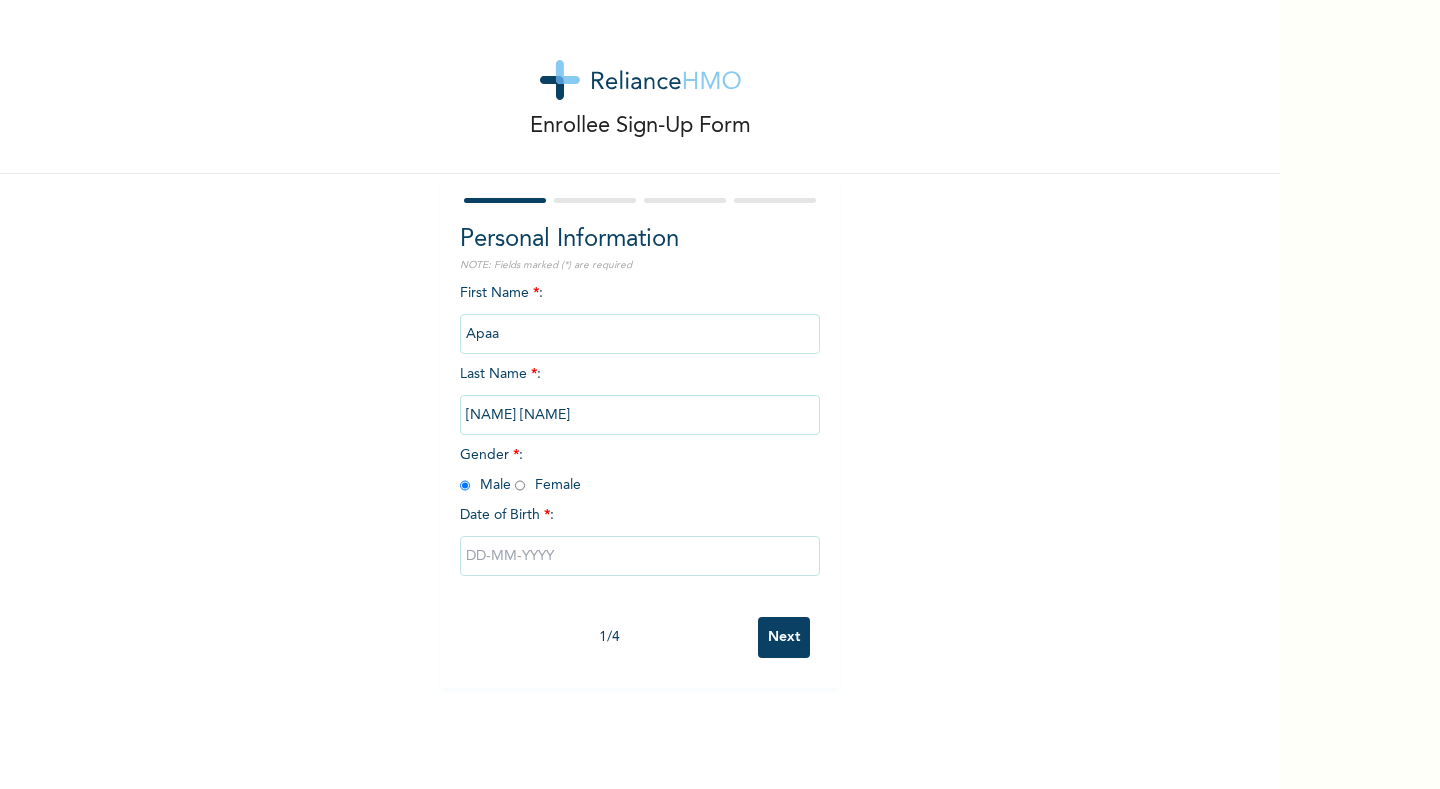 click at bounding box center (640, 556) 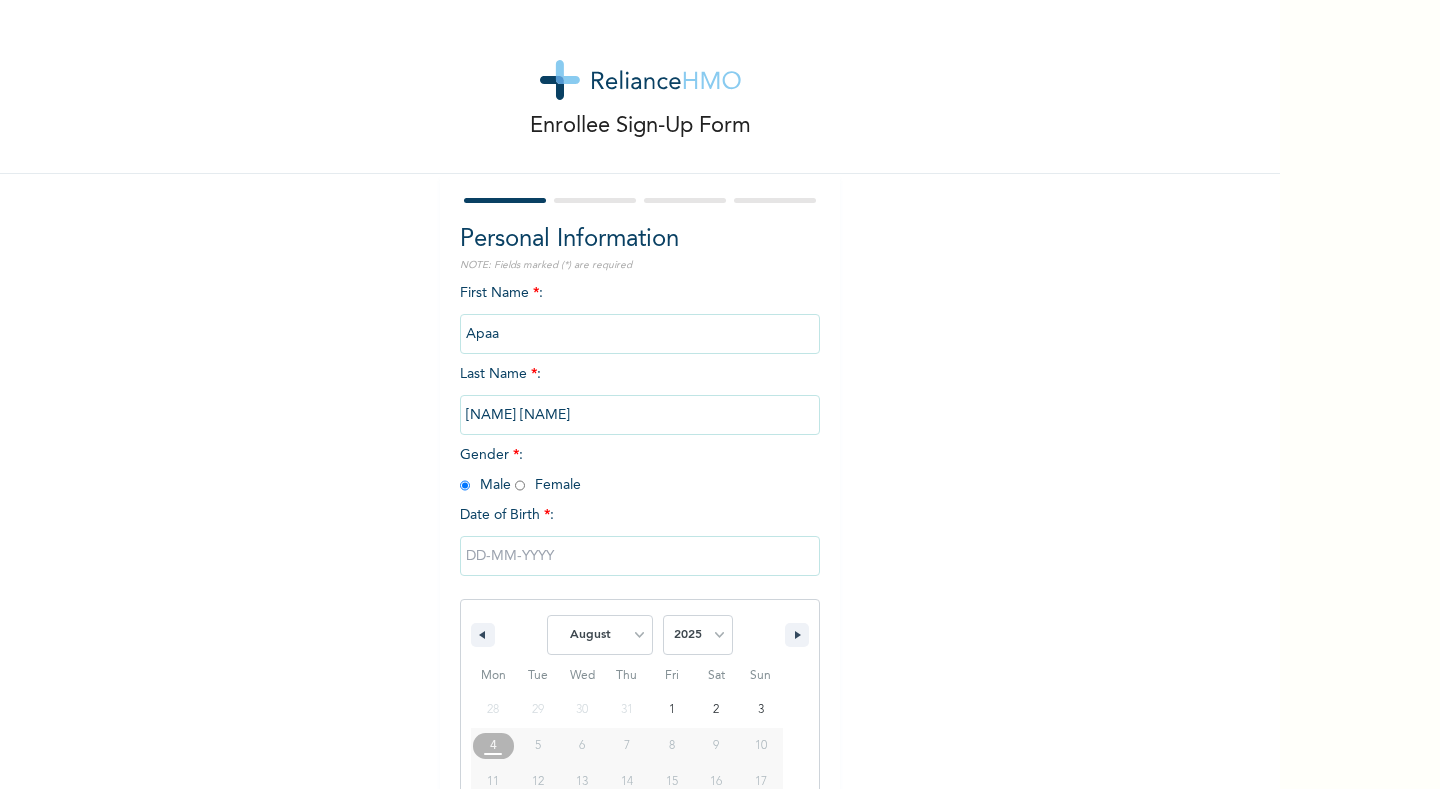 scroll, scrollTop: 122, scrollLeft: 0, axis: vertical 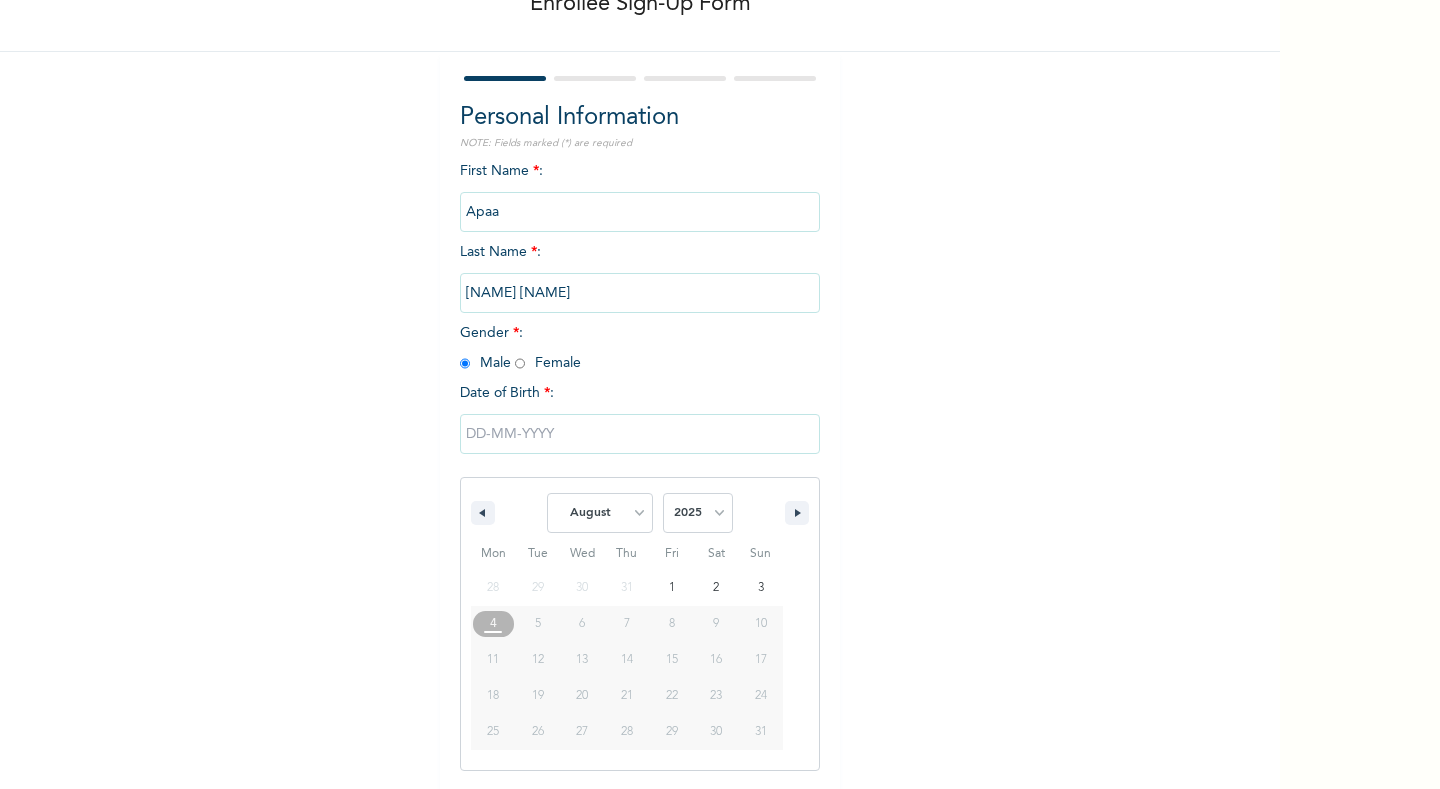 click on "17" at bounding box center (761, 660) 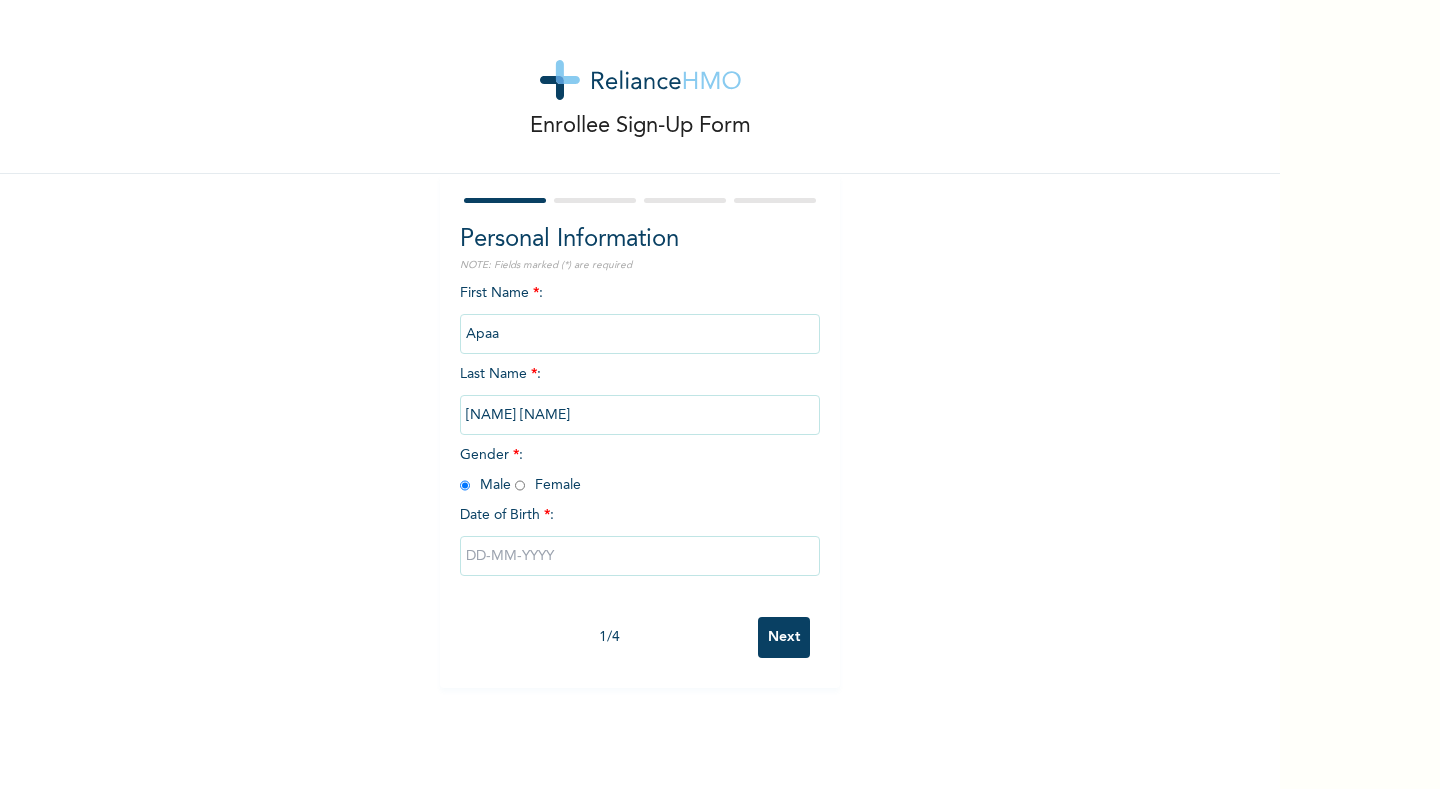 scroll, scrollTop: 0, scrollLeft: 0, axis: both 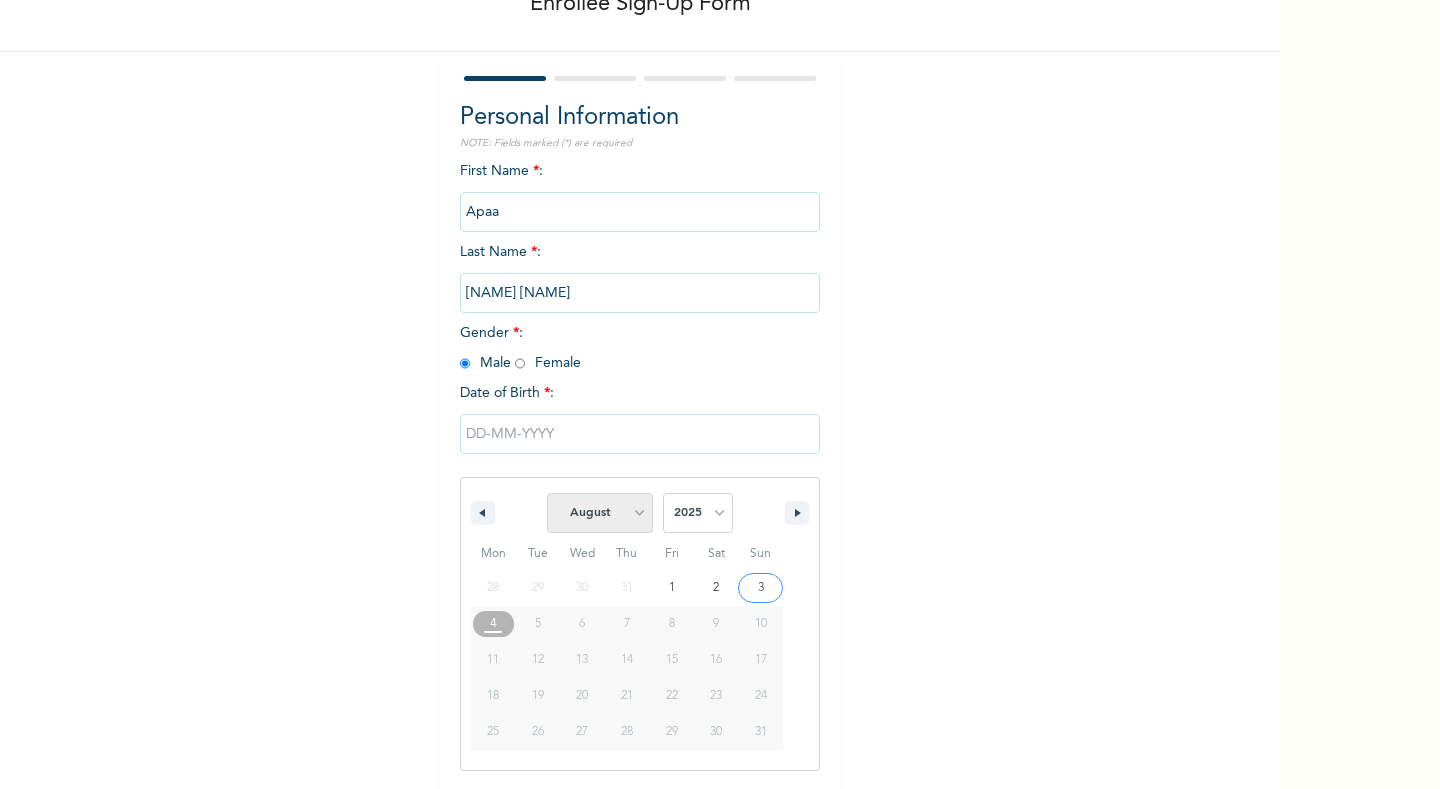 click on "January February March April May June July August September October November December" at bounding box center [600, 513] 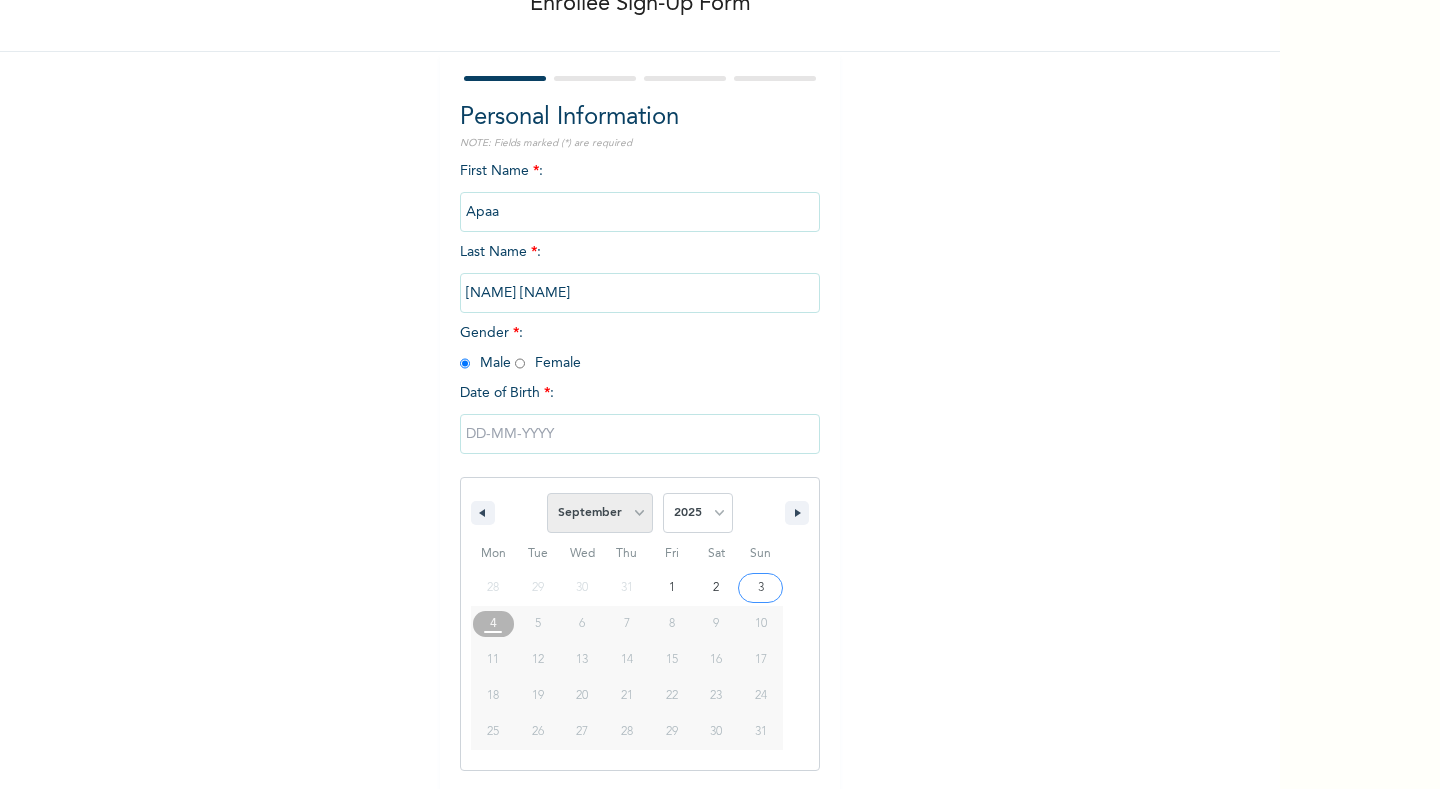 click on "January February March April May June July August September October November December" at bounding box center [600, 513] 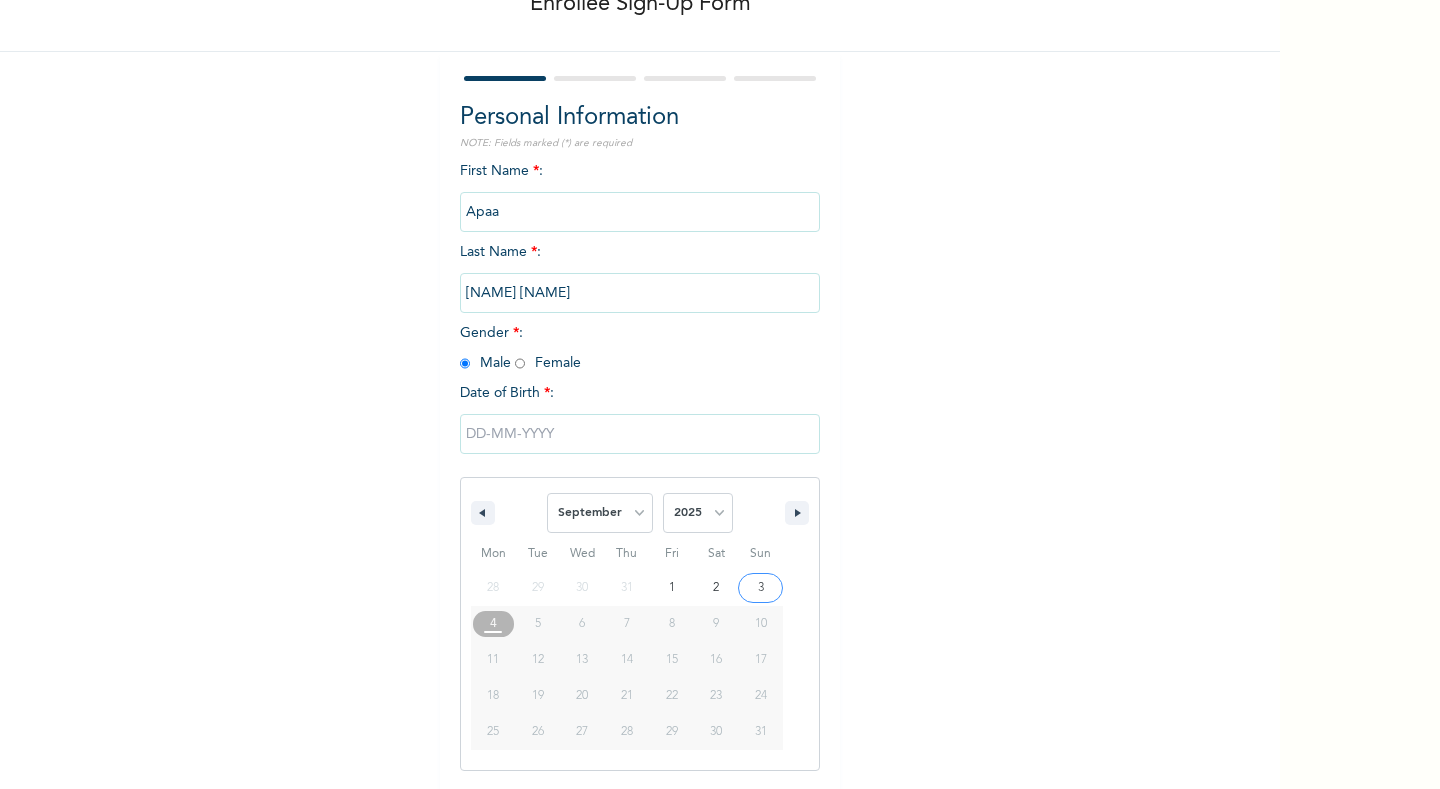 select on "7" 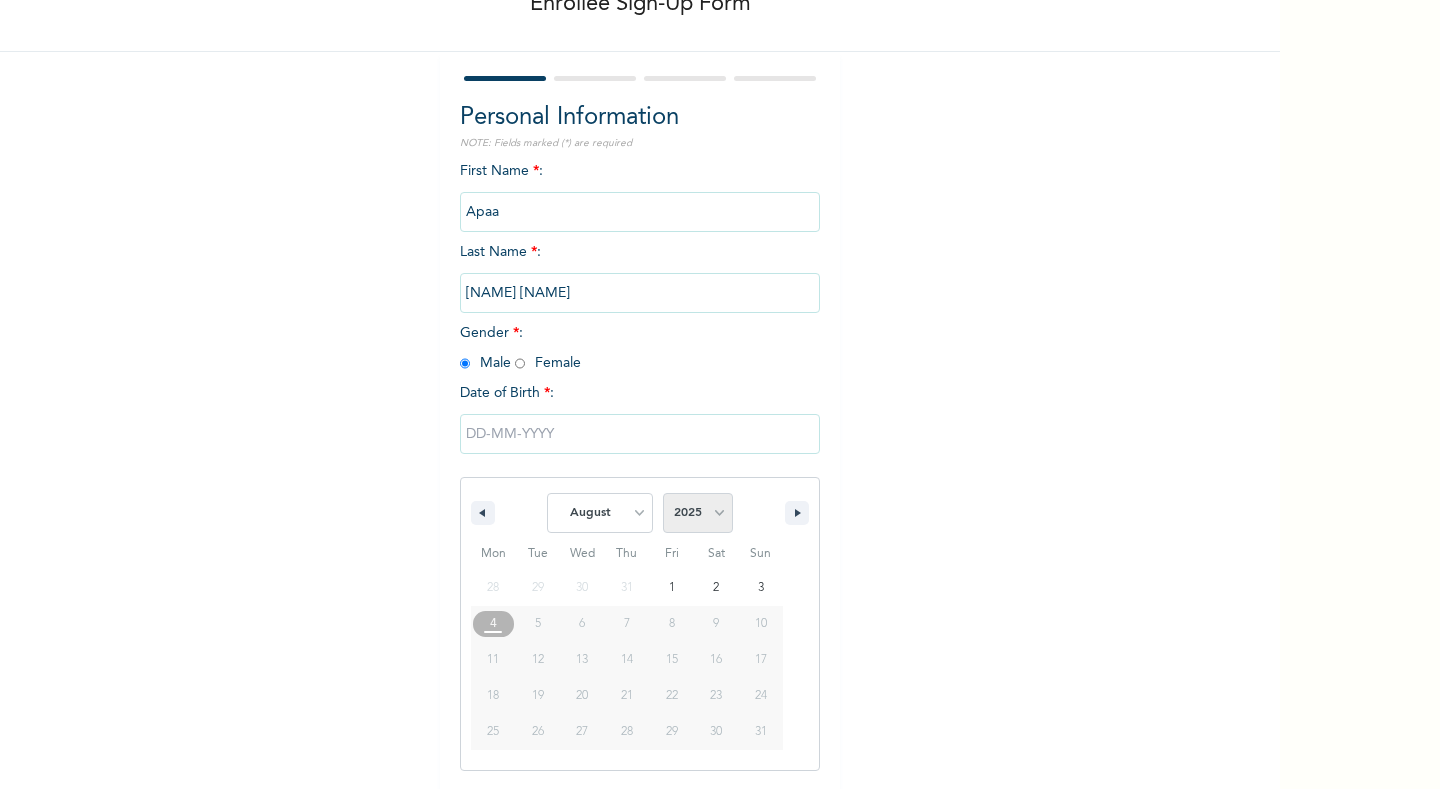 click on "2025 2024 2023 2022 2021 2020 2019 2018 2017 2016 2015 2014 2013 2012 2011 2010 2009 2008 2007 2006 2005 2004 2003 2002 2001 2000 1999 1998 1997 1996 1995 1994 1993 1992 1991 1990 1989 1988 1987 1986 1985 1984 1983 1982 1981 1980 1979 1978 1977 1976 1975 1974 1973 1972 1971 1970 1969 1968 1967 1966 1965 1964 1963 1962 1961 1960" at bounding box center (698, 513) 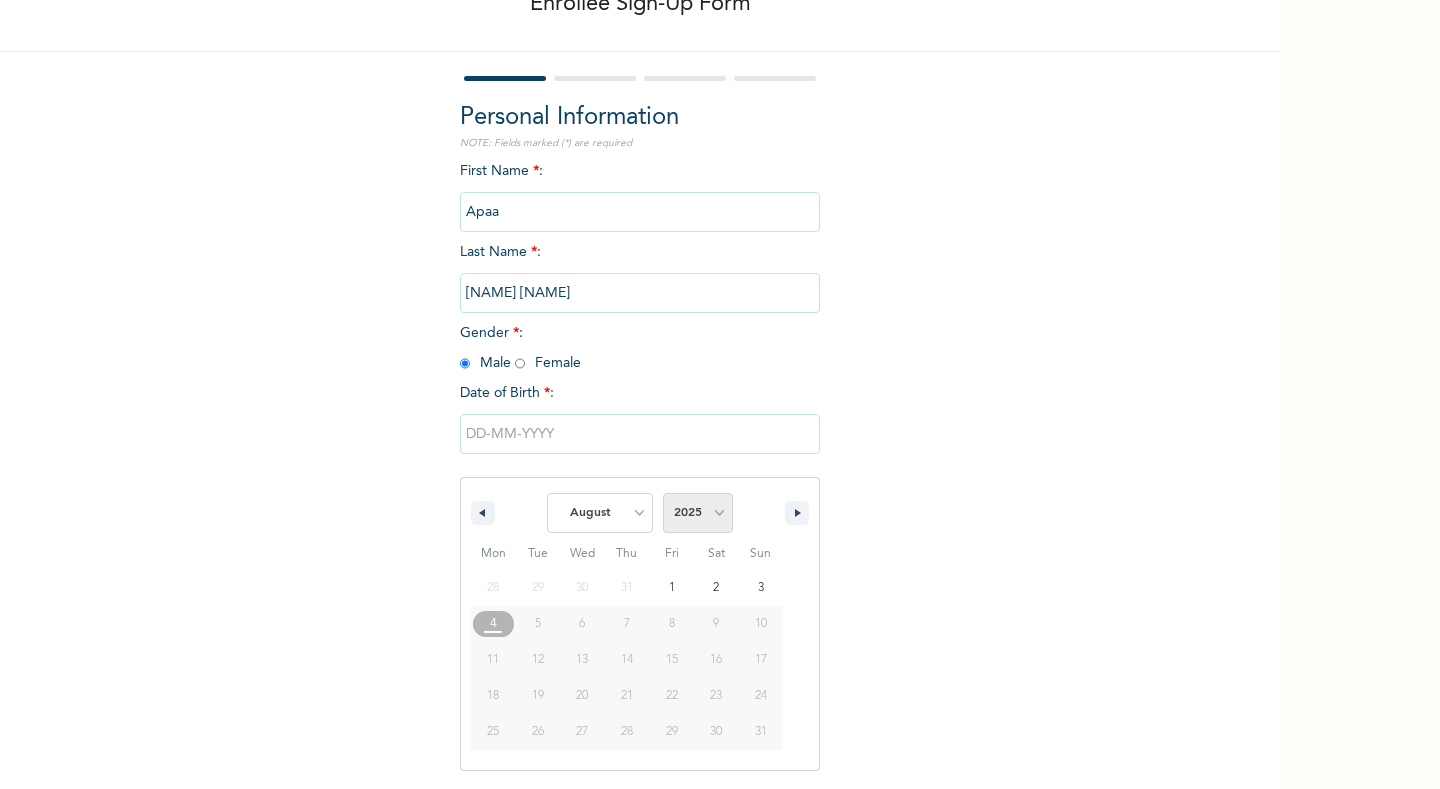 scroll, scrollTop: 22, scrollLeft: 0, axis: vertical 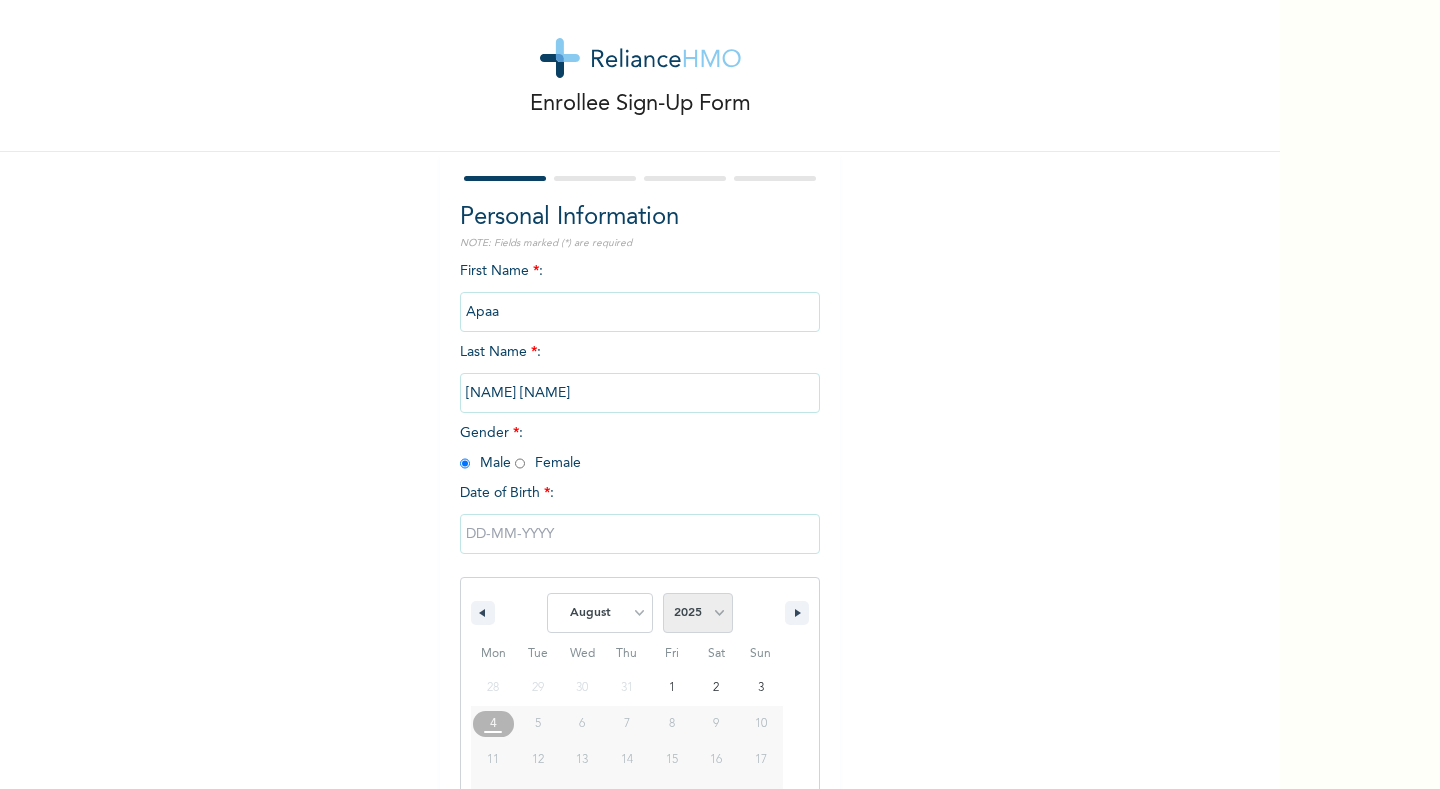 click on "2025 2024 2023 2022 2021 2020 2019 2018 2017 2016 2015 2014 2013 2012 2011 2010 2009 2008 2007 2006 2005 2004 2003 2002 2001 2000 1999 1998 1997 1996 1995 1994 1993 1992 1991 1990 1989 1988 1987 1986 1985 1984 1983 1982 1981 1980 1979 1978 1977 1976 1975 1974 1973 1972 1971 1970 1969 1968 1967 1966 1965 1964 1963 1962 1961 1960" at bounding box center (698, 613) 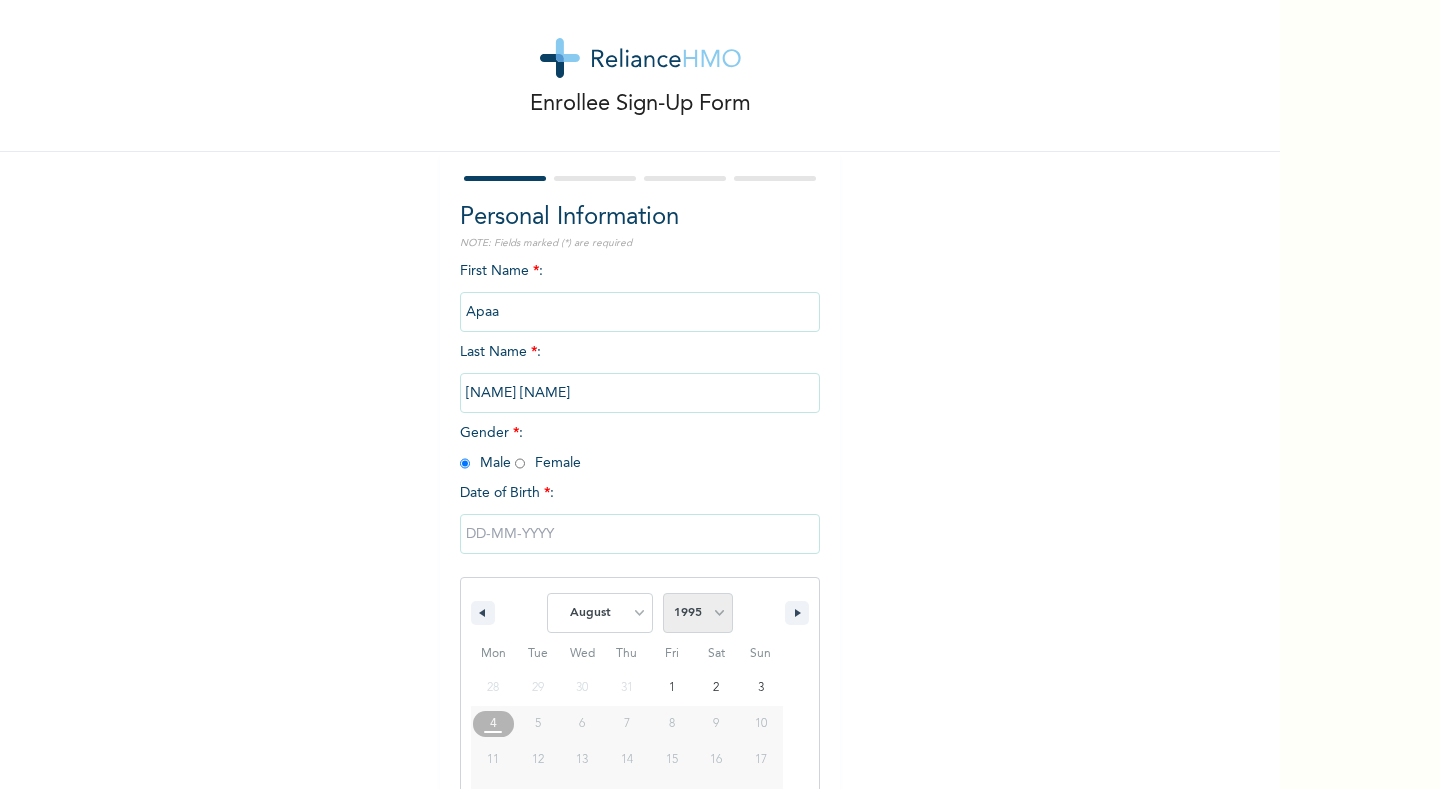 click on "2025 2024 2023 2022 2021 2020 2019 2018 2017 2016 2015 2014 2013 2012 2011 2010 2009 2008 2007 2006 2005 2004 2003 2002 2001 2000 1999 1998 1997 1996 1995 1994 1993 1992 1991 1990 1989 1988 1987 1986 1985 1984 1983 1982 1981 1980 1979 1978 1977 1976 1975 1974 1973 1972 1971 1970 1969 1968 1967 1966 1965 1964 1963 1962 1961 1960" at bounding box center (698, 613) 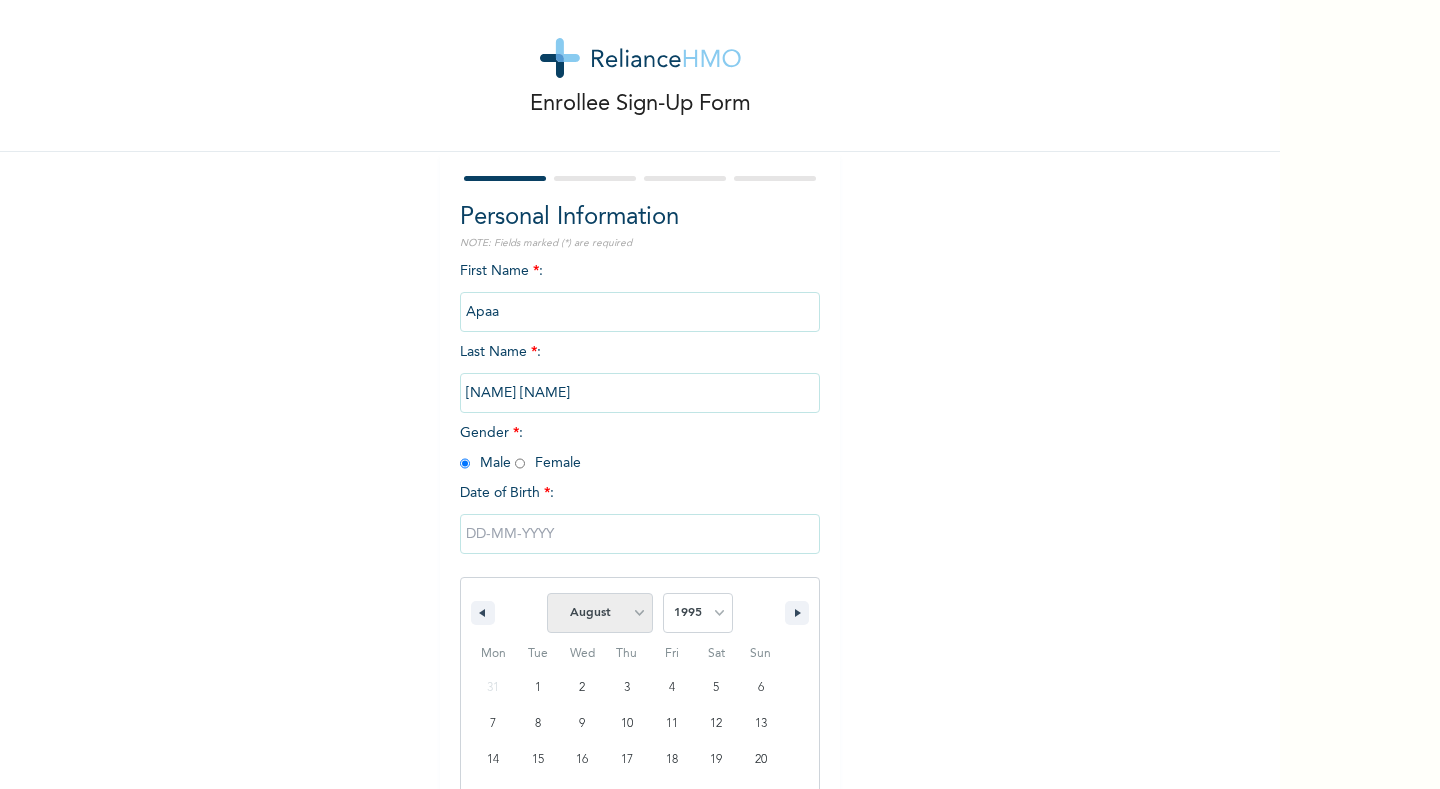 click on "January February March April May June July August September October November December" at bounding box center (600, 613) 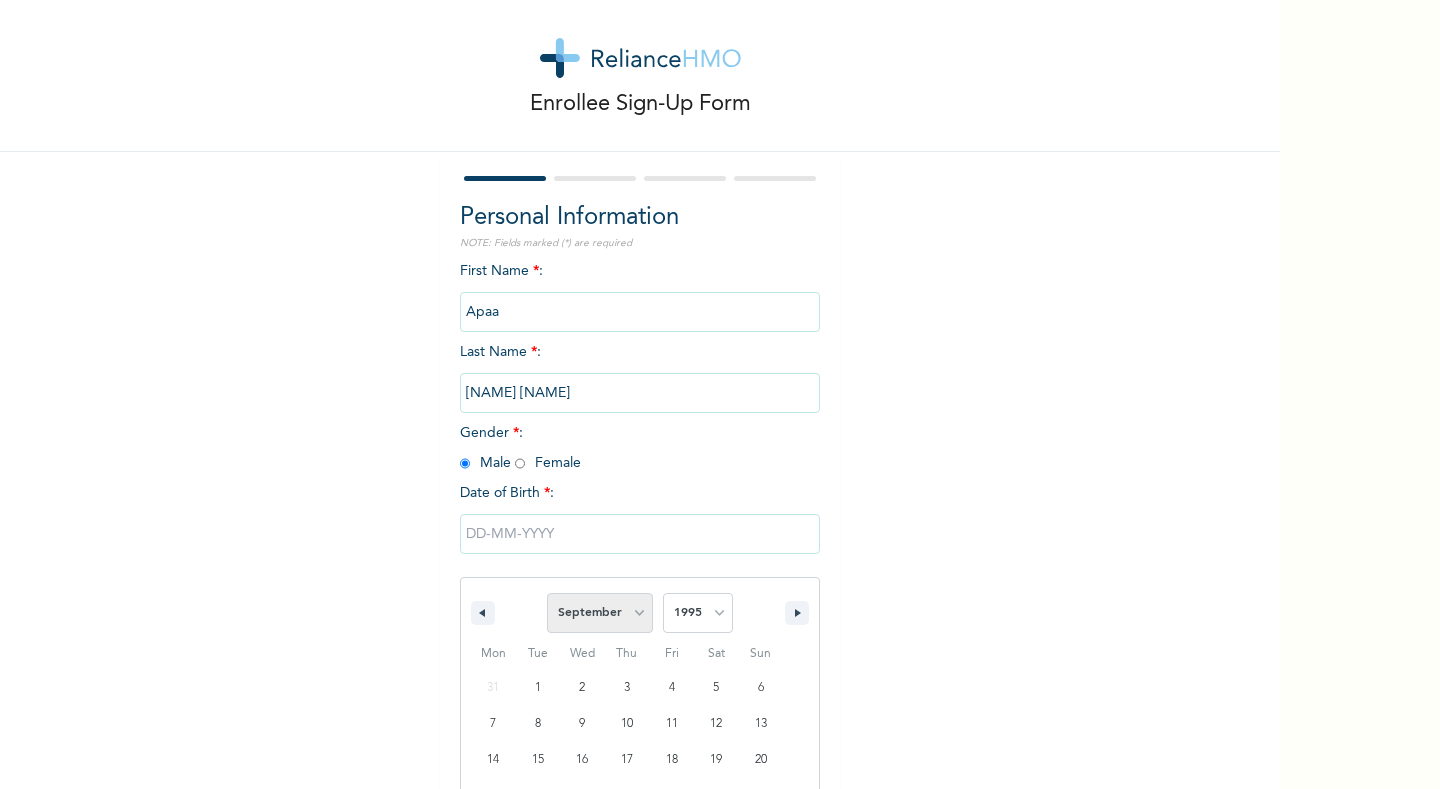 click on "January February March April May June July August September October November December" at bounding box center [600, 613] 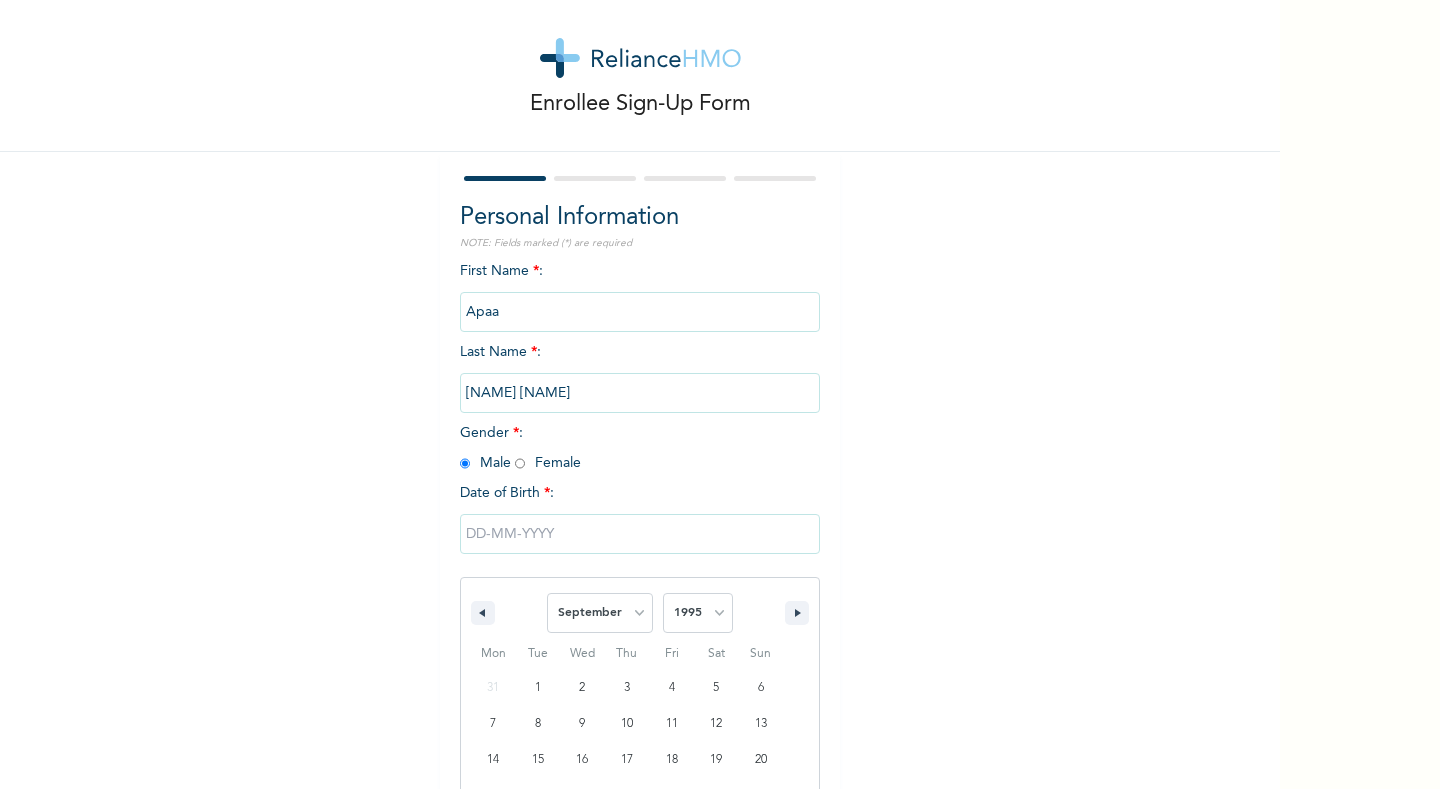click at bounding box center (640, 534) 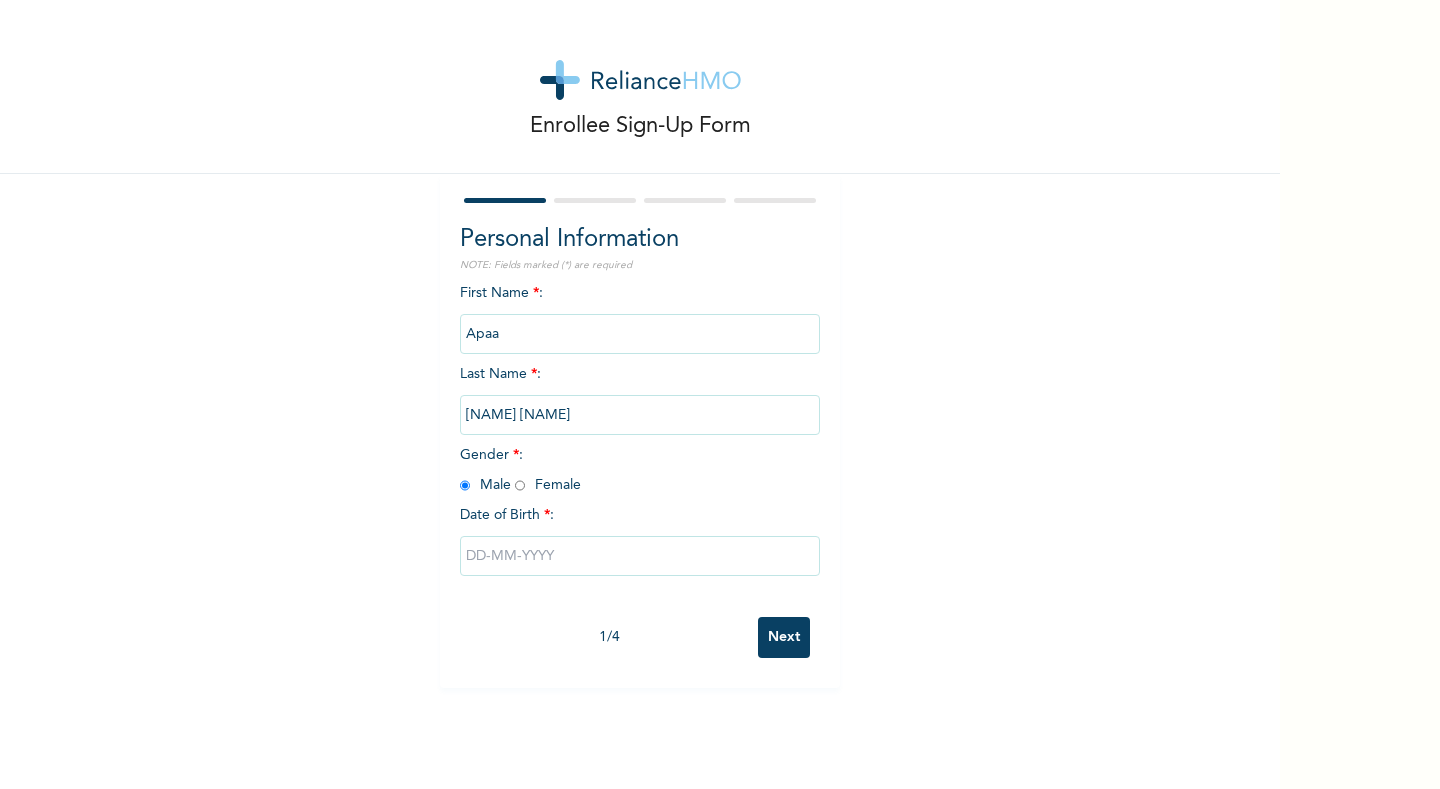 scroll, scrollTop: 0, scrollLeft: 0, axis: both 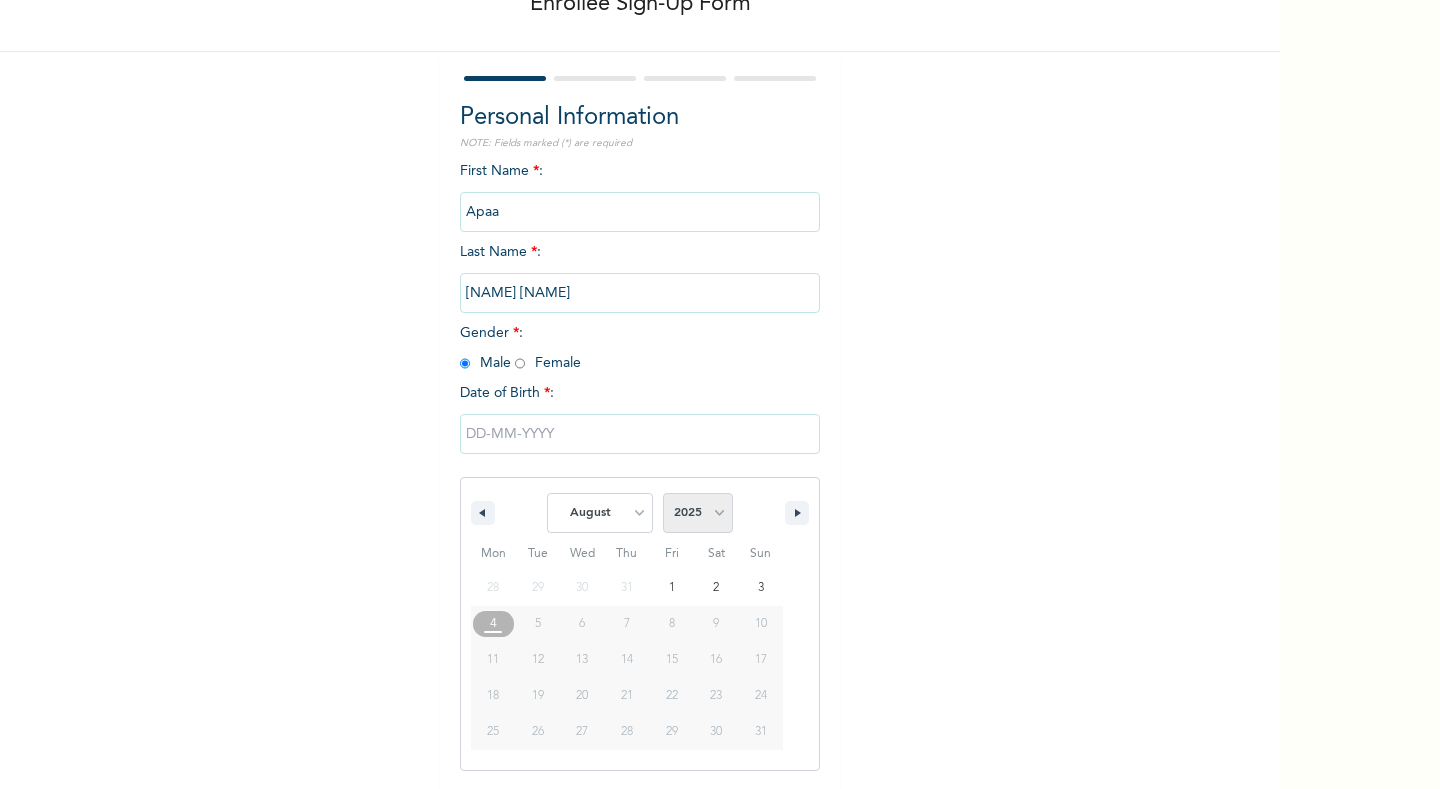 click on "2025 2024 2023 2022 2021 2020 2019 2018 2017 2016 2015 2014 2013 2012 2011 2010 2009 2008 2007 2006 2005 2004 2003 2002 2001 2000 1999 1998 1997 1996 1995 1994 1993 1992 1991 1990 1989 1988 1987 1986 1985 1984 1983 1982 1981 1980 1979 1978 1977 1976 1975 1974 1973 1972 1971 1970 1969 1968 1967 1966 1965 1964 1963 1962 1961 1960" at bounding box center [698, 513] 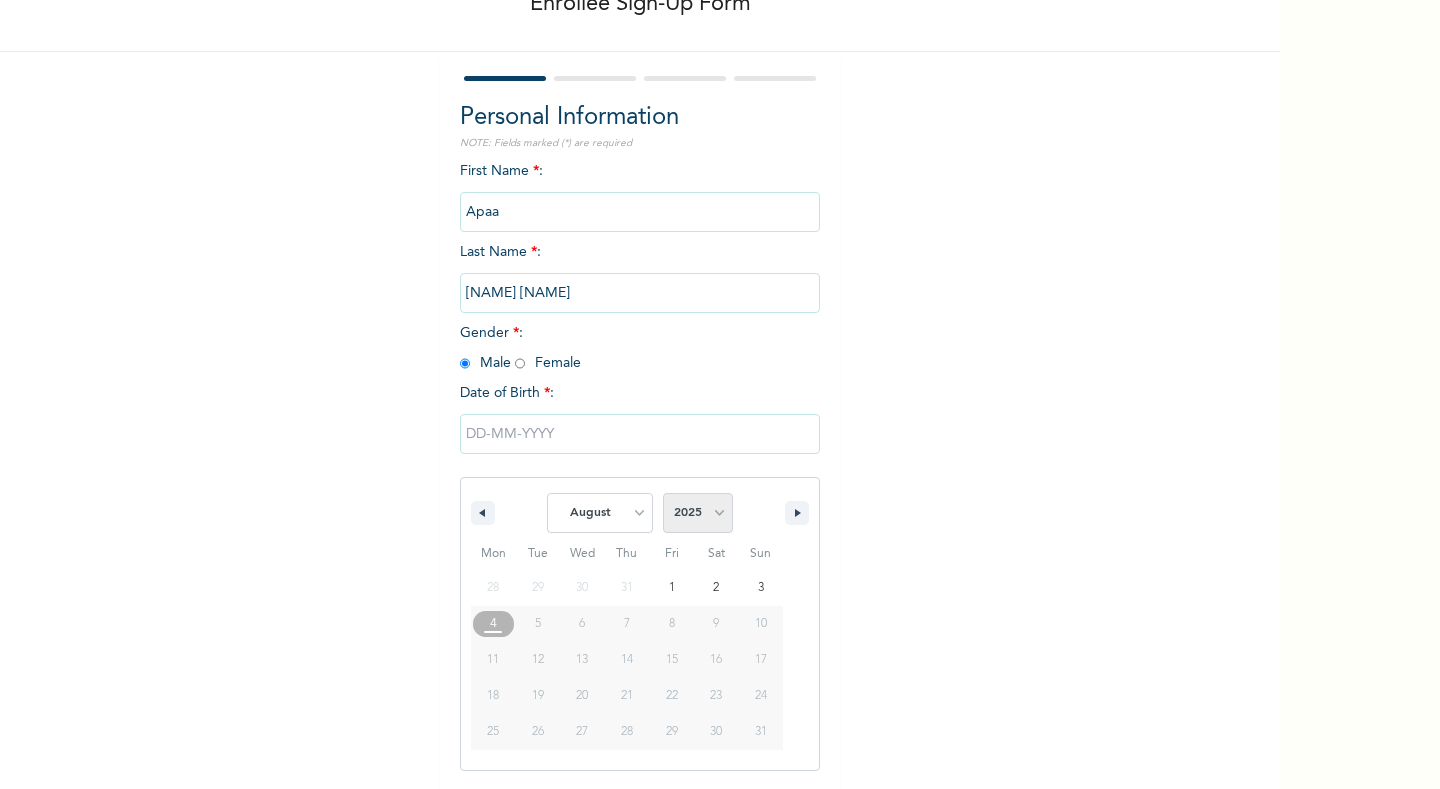 select on "1995" 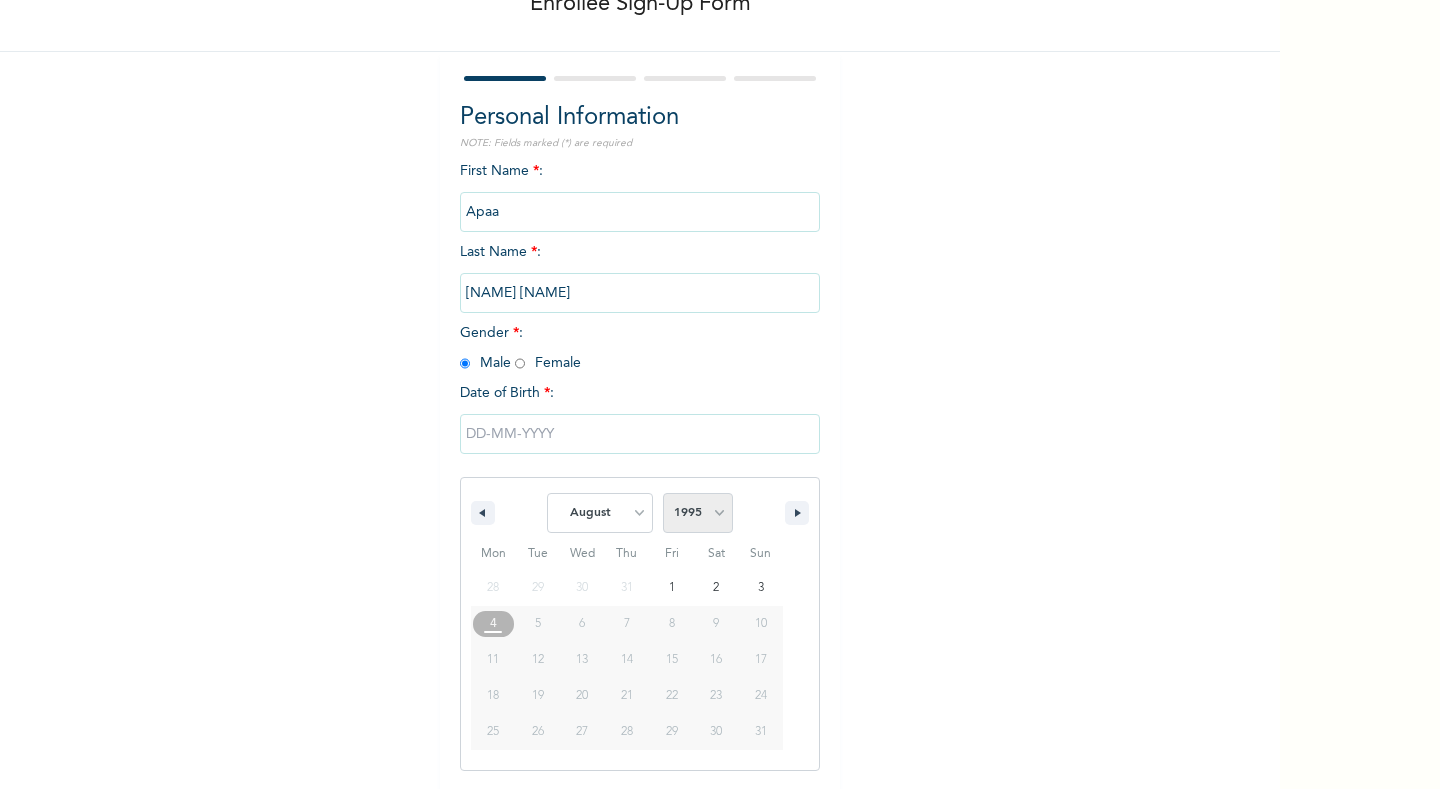 click on "2025 2024 2023 2022 2021 2020 2019 2018 2017 2016 2015 2014 2013 2012 2011 2010 2009 2008 2007 2006 2005 2004 2003 2002 2001 2000 1999 1998 1997 1996 1995 1994 1993 1992 1991 1990 1989 1988 1987 1986 1985 1984 1983 1982 1981 1980 1979 1978 1977 1976 1975 1974 1973 1972 1971 1970 1969 1968 1967 1966 1965 1964 1963 1962 1961 1960" at bounding box center (698, 513) 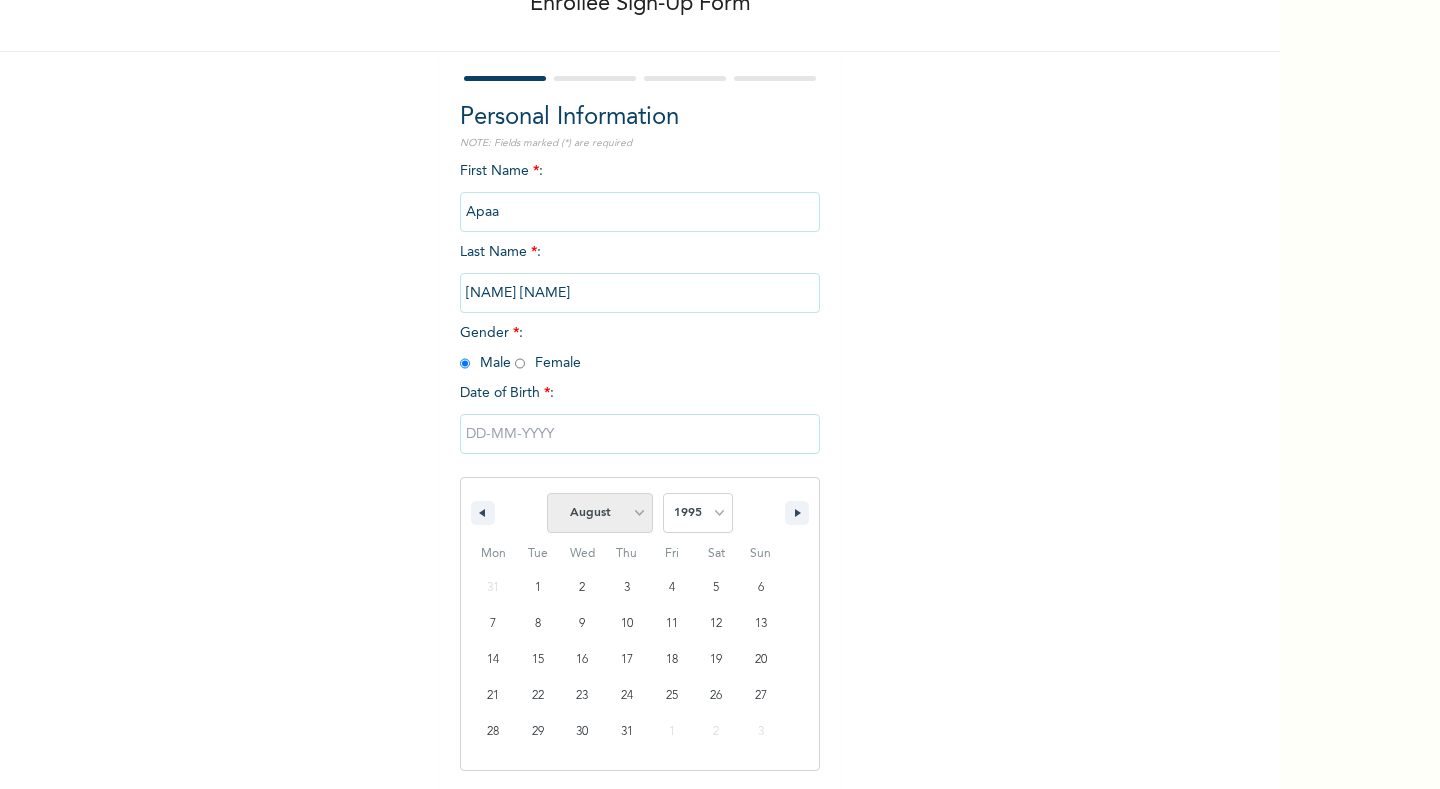 click on "January February March April May June July August September October November December" at bounding box center [600, 513] 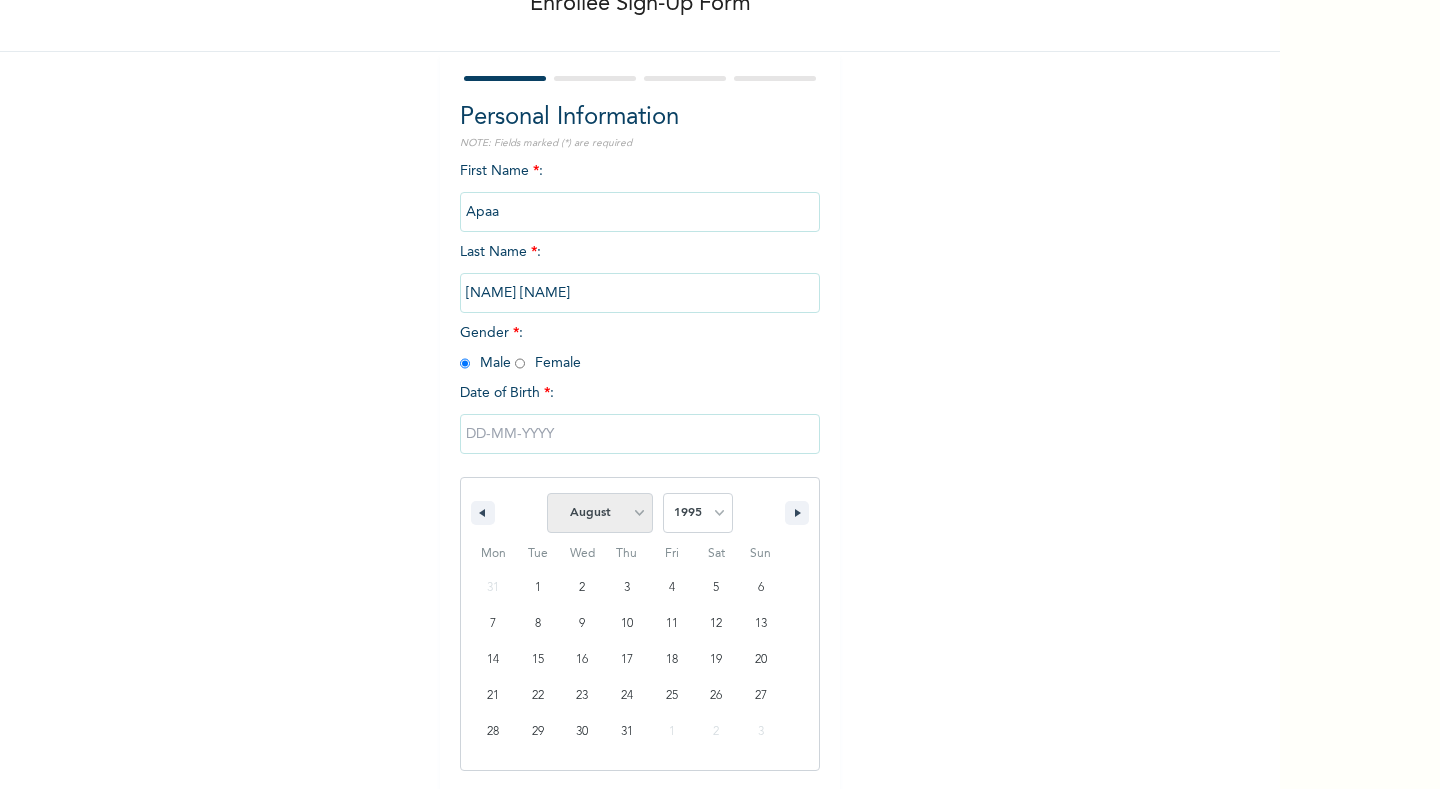 select on "8" 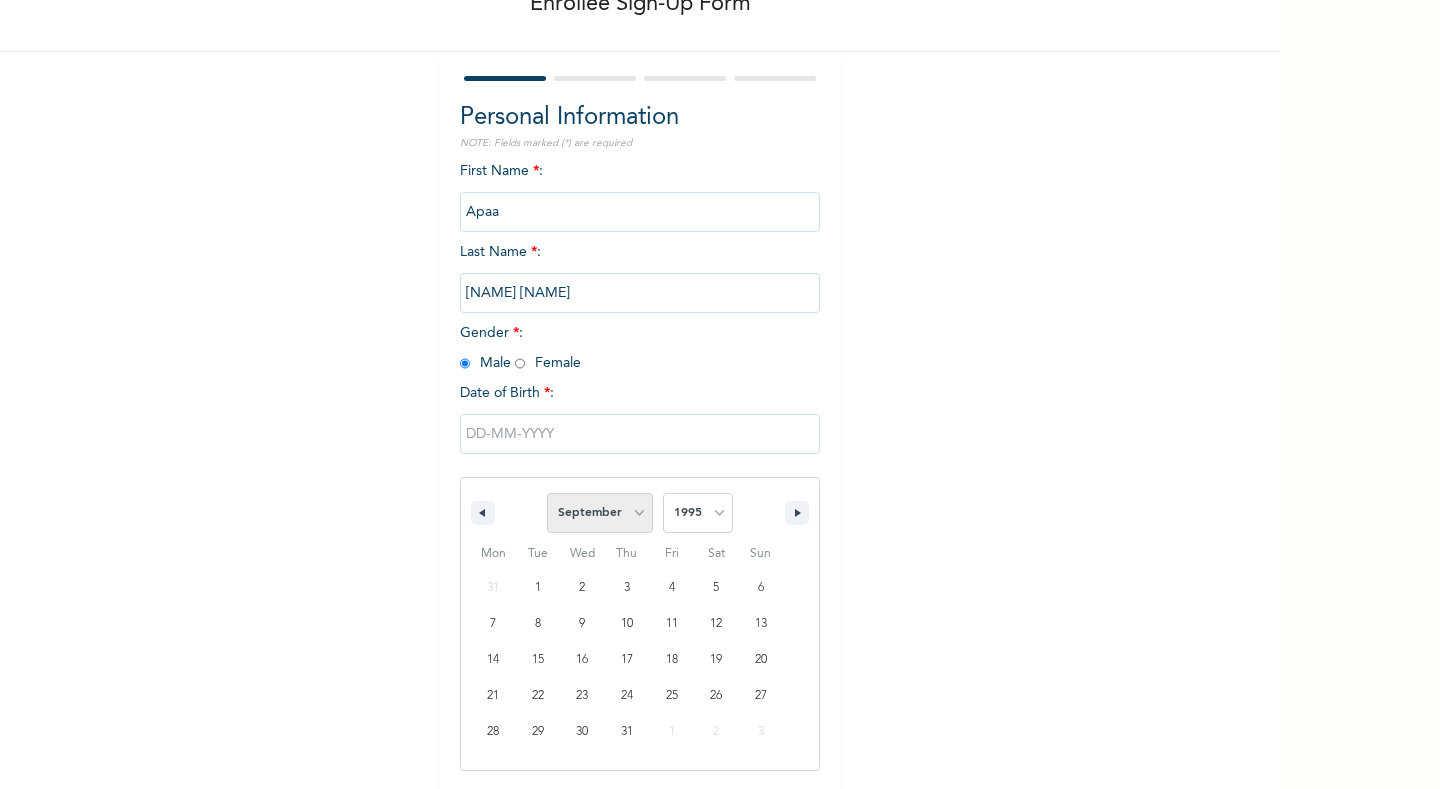 click on "January February March April May June July August September October November December" at bounding box center [600, 513] 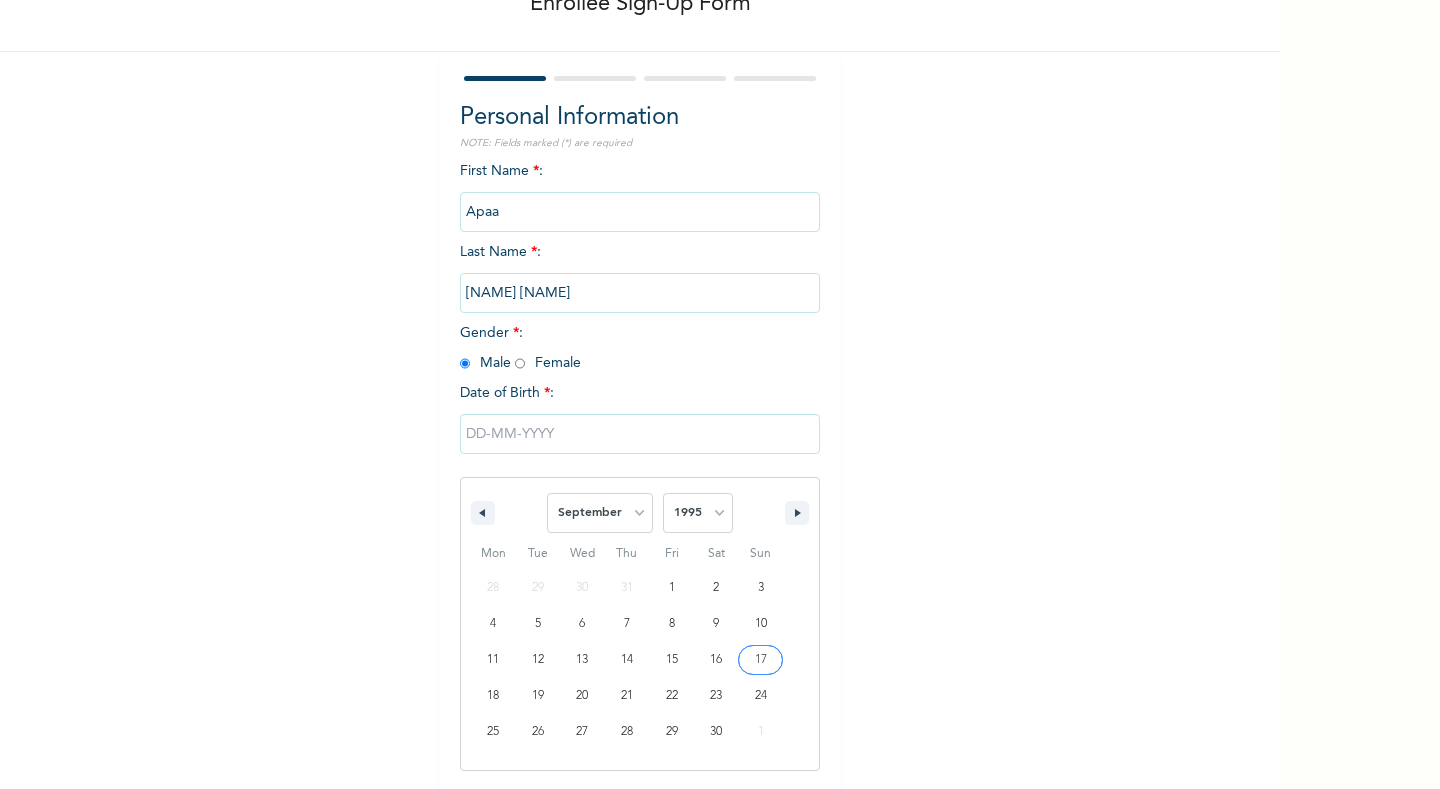 type on "[DATE]" 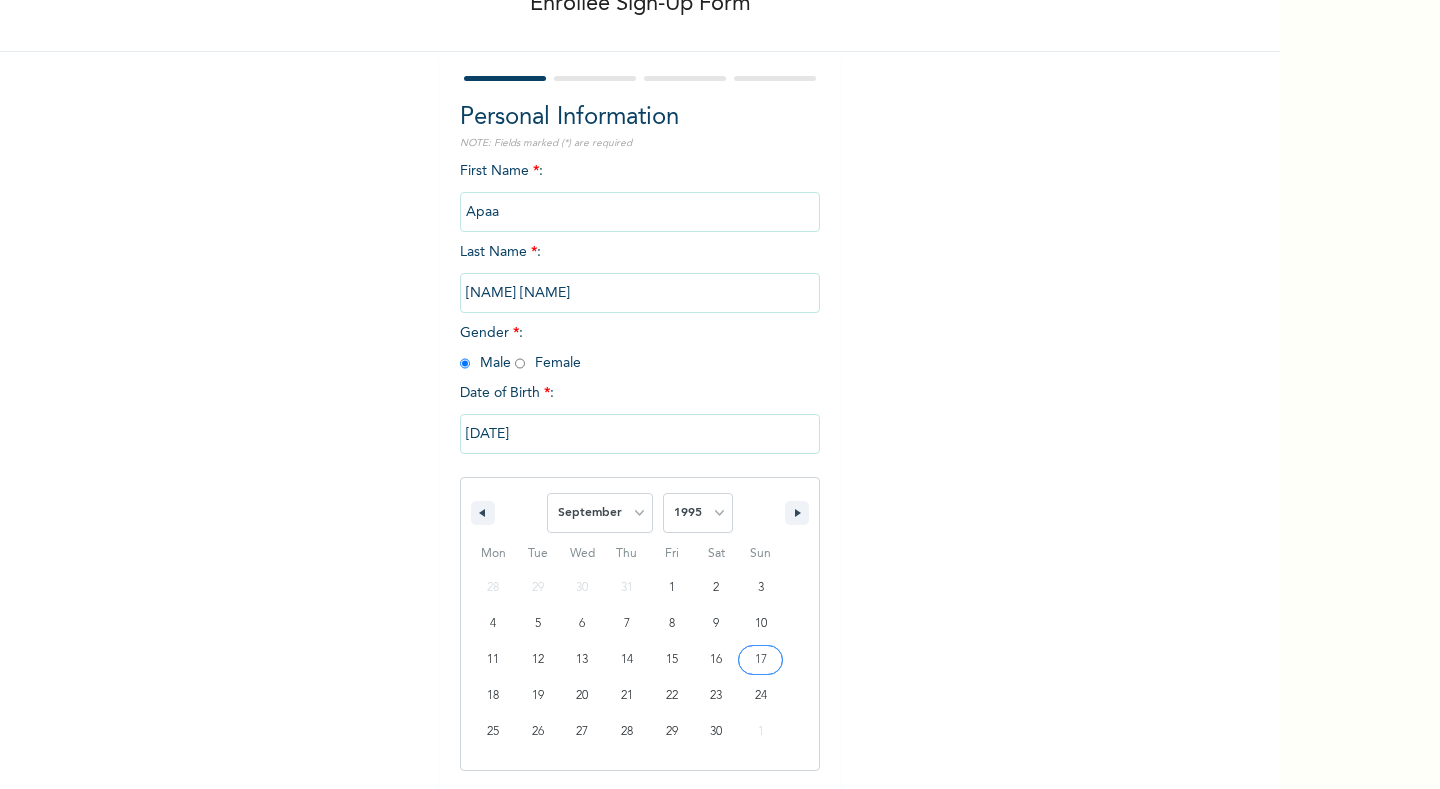 click on "1  / 4 Next" at bounding box center [640, 822] 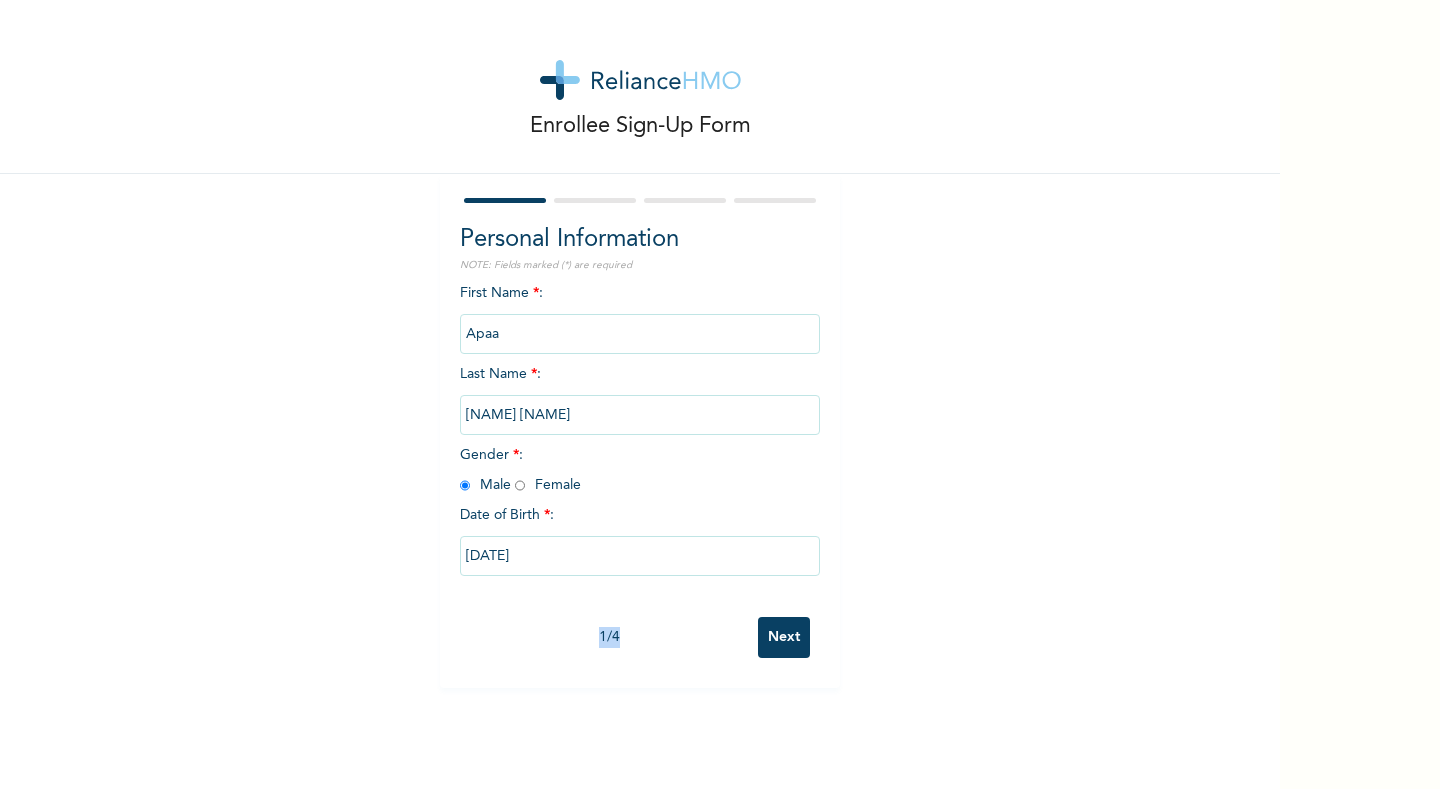 click on "Next" at bounding box center [784, 637] 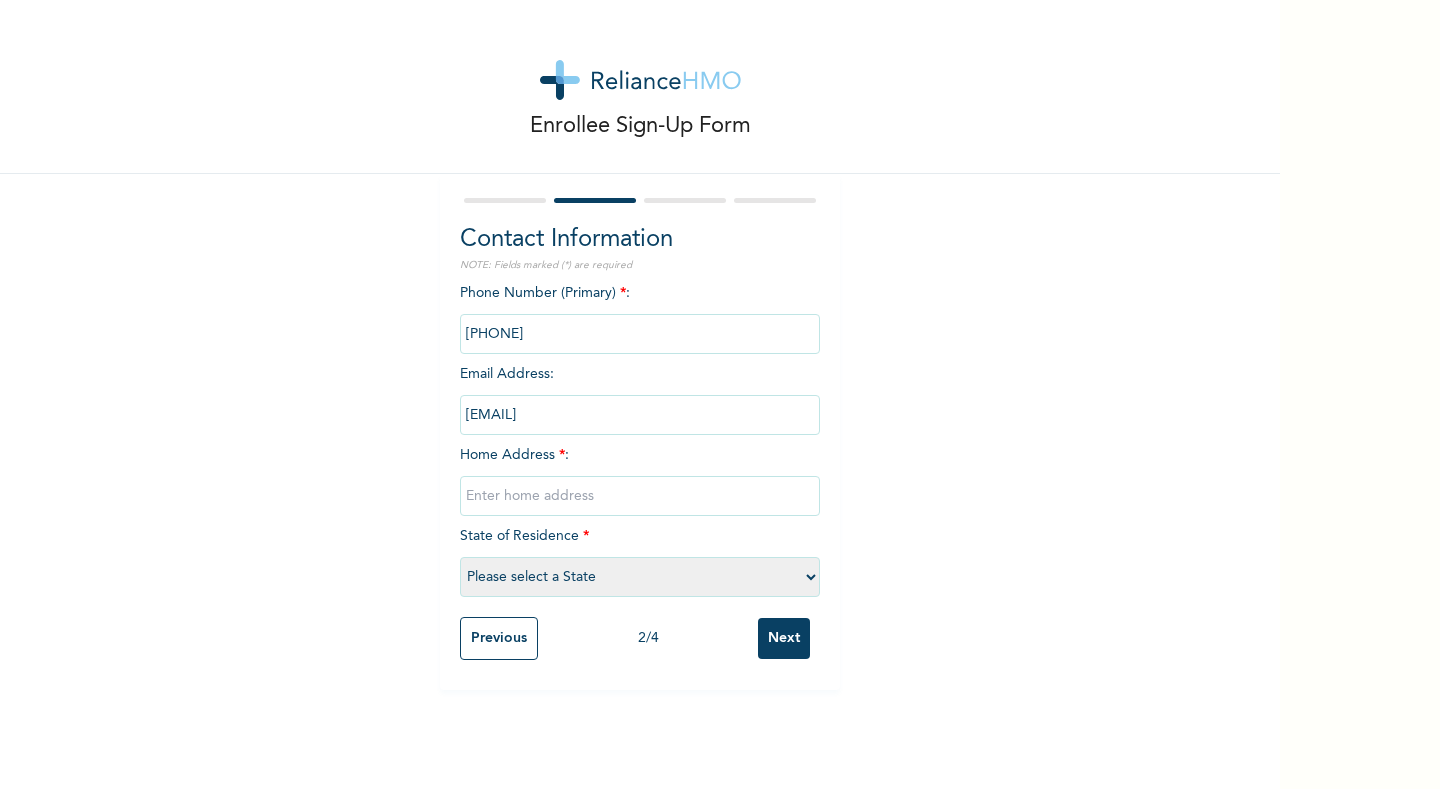 click at bounding box center [640, 496] 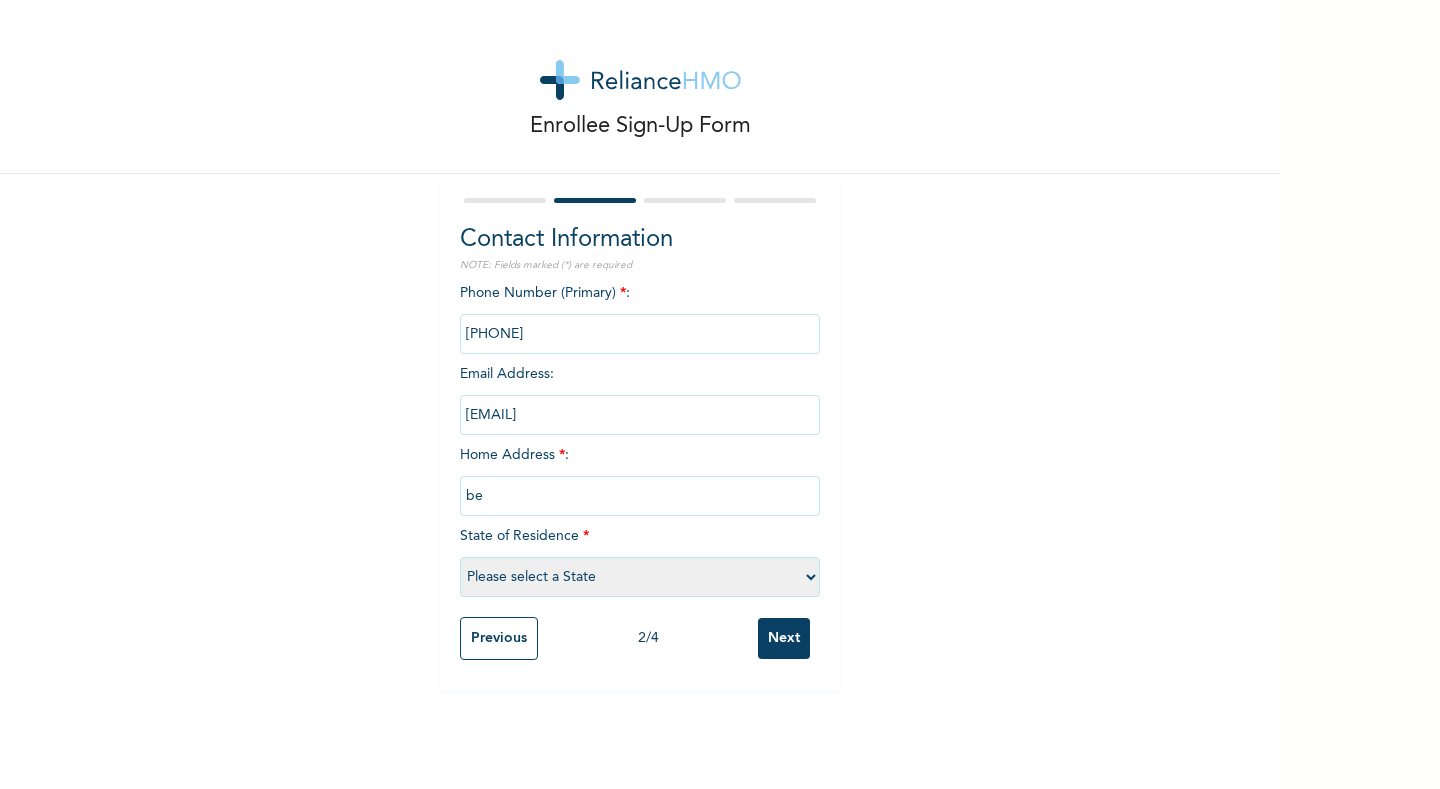type on "b" 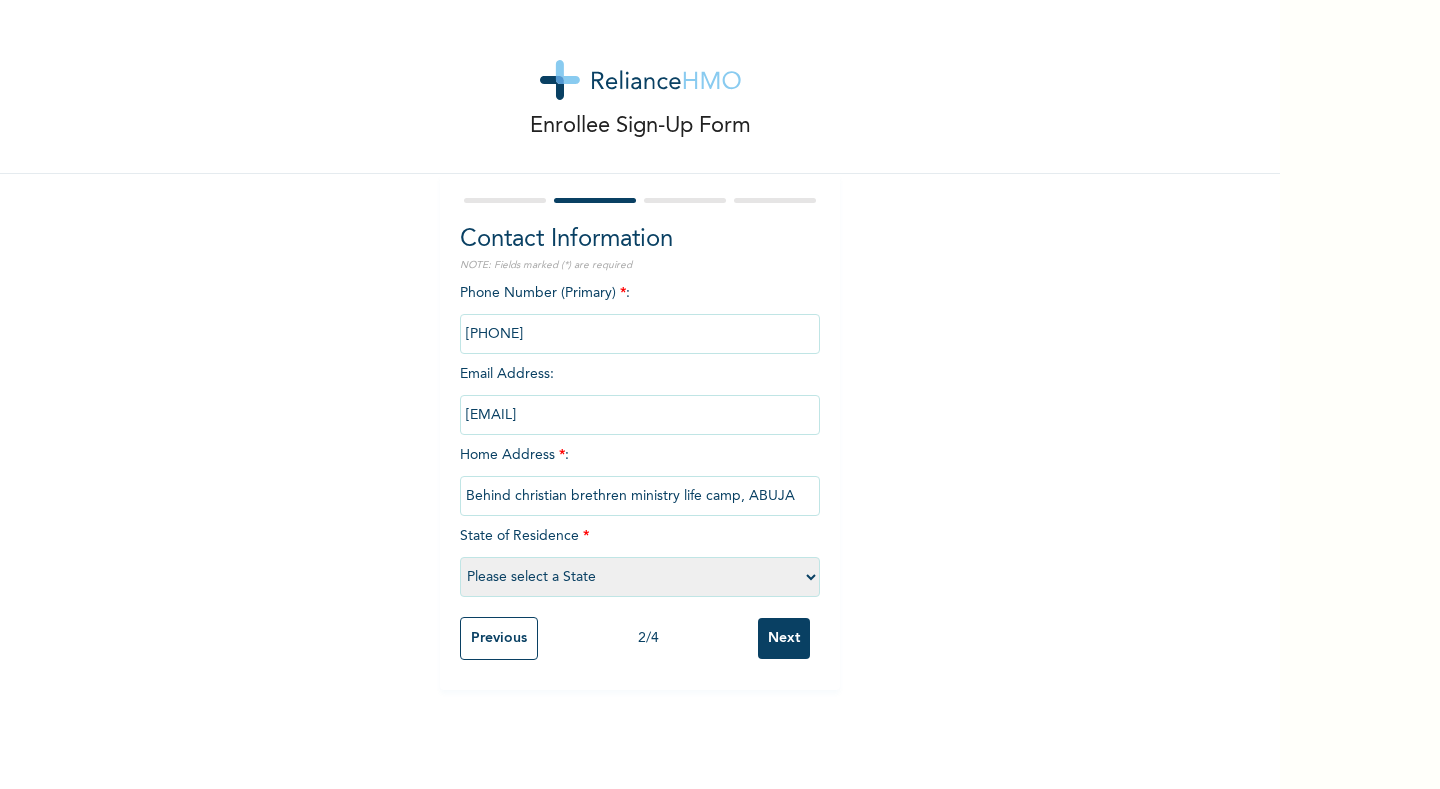 type on "Behind christian brethren ministry life camp, ABUJA" 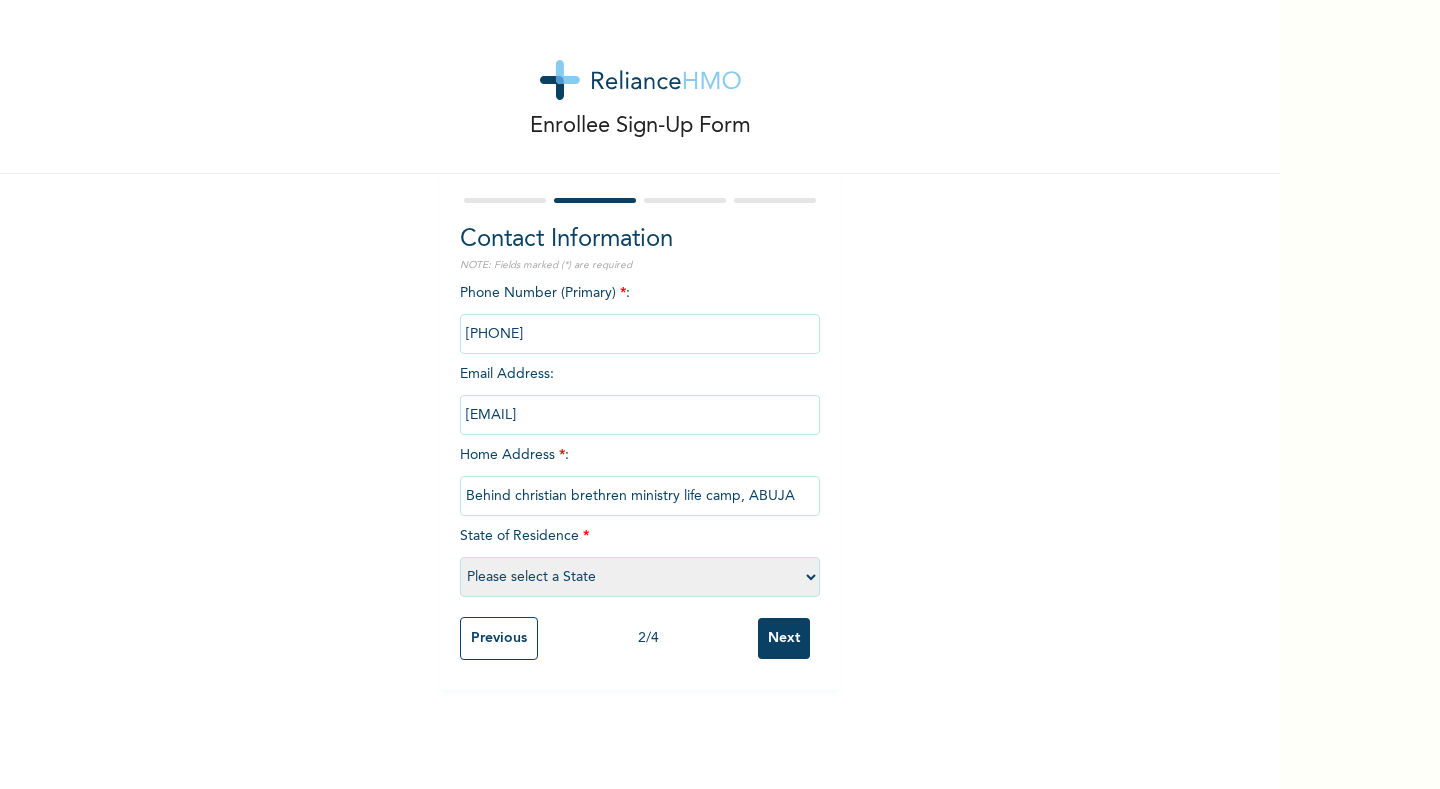 click on "Please select a State Abia Abuja (FCT) Adamawa Akwa Ibom Anambra Bauchi Bayelsa Benue Borno Cross River Delta Ebonyi Edo Ekiti Enugu Gombe Imo Jigawa Kaduna Kano Katsina Kebbi Kogi Kwara Lagos Nasarawa Niger Ogun Ondo Osun Oyo Plateau Rivers Sokoto Taraba Yobe Zamfara" at bounding box center [640, 577] 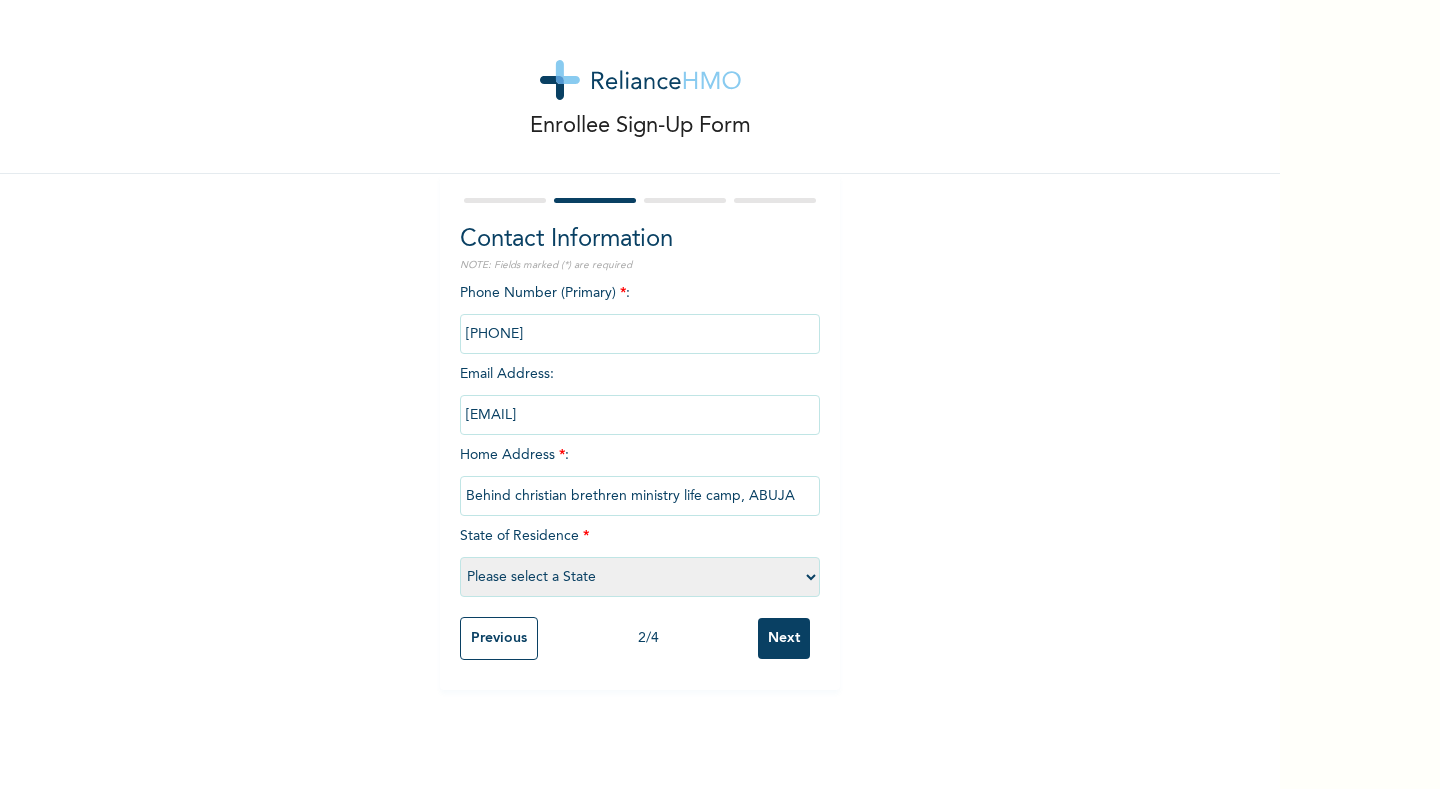 select on "15" 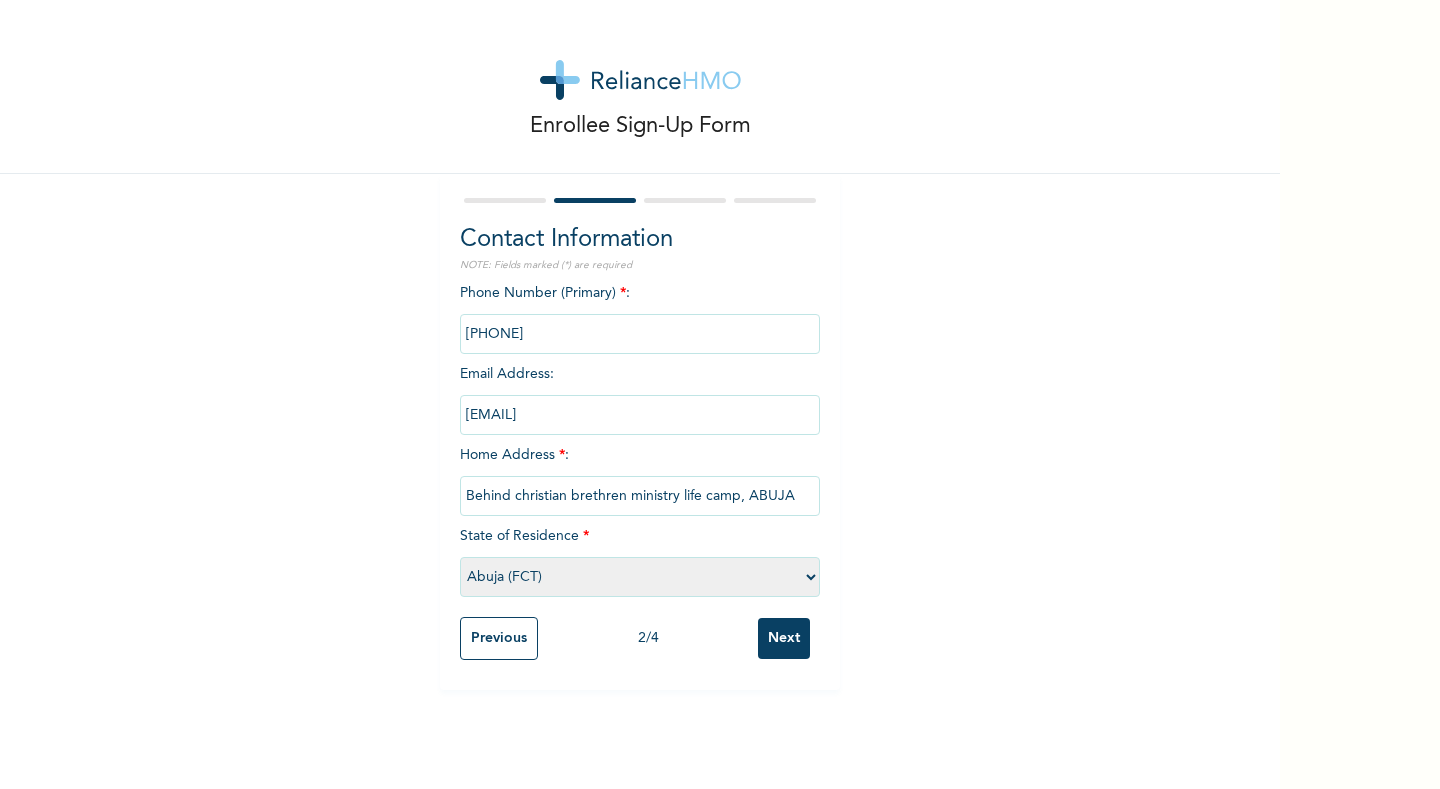 click on "Please select a State Abia Abuja (FCT) Adamawa Akwa Ibom Anambra Bauchi Bayelsa Benue Borno Cross River Delta Ebonyi Edo Ekiti Enugu Gombe Imo Jigawa Kaduna Kano Katsina Kebbi Kogi Kwara Lagos Nasarawa Niger Ogun Ondo Osun Oyo Plateau Rivers Sokoto Taraba Yobe Zamfara" at bounding box center (640, 577) 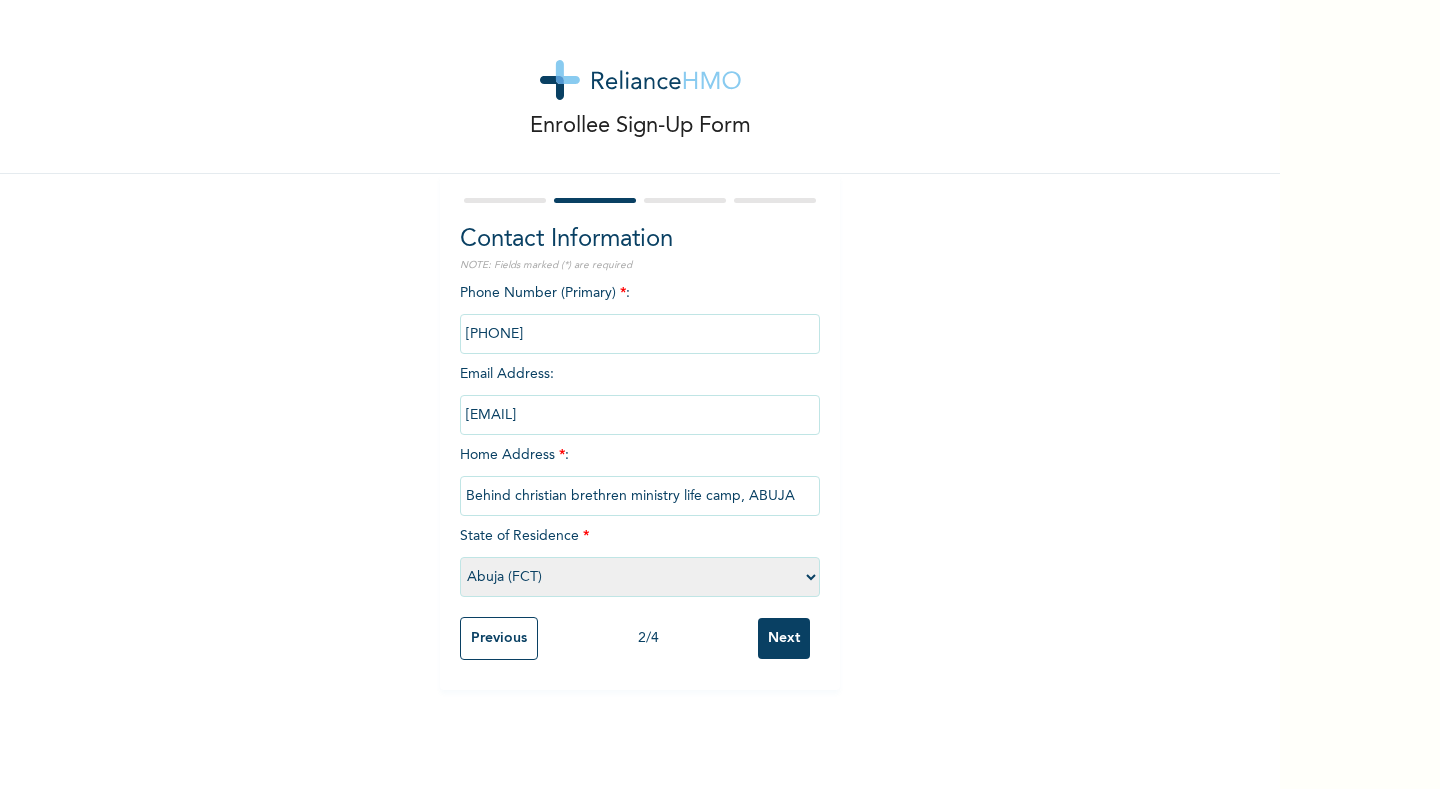 click on "Next" at bounding box center [784, 638] 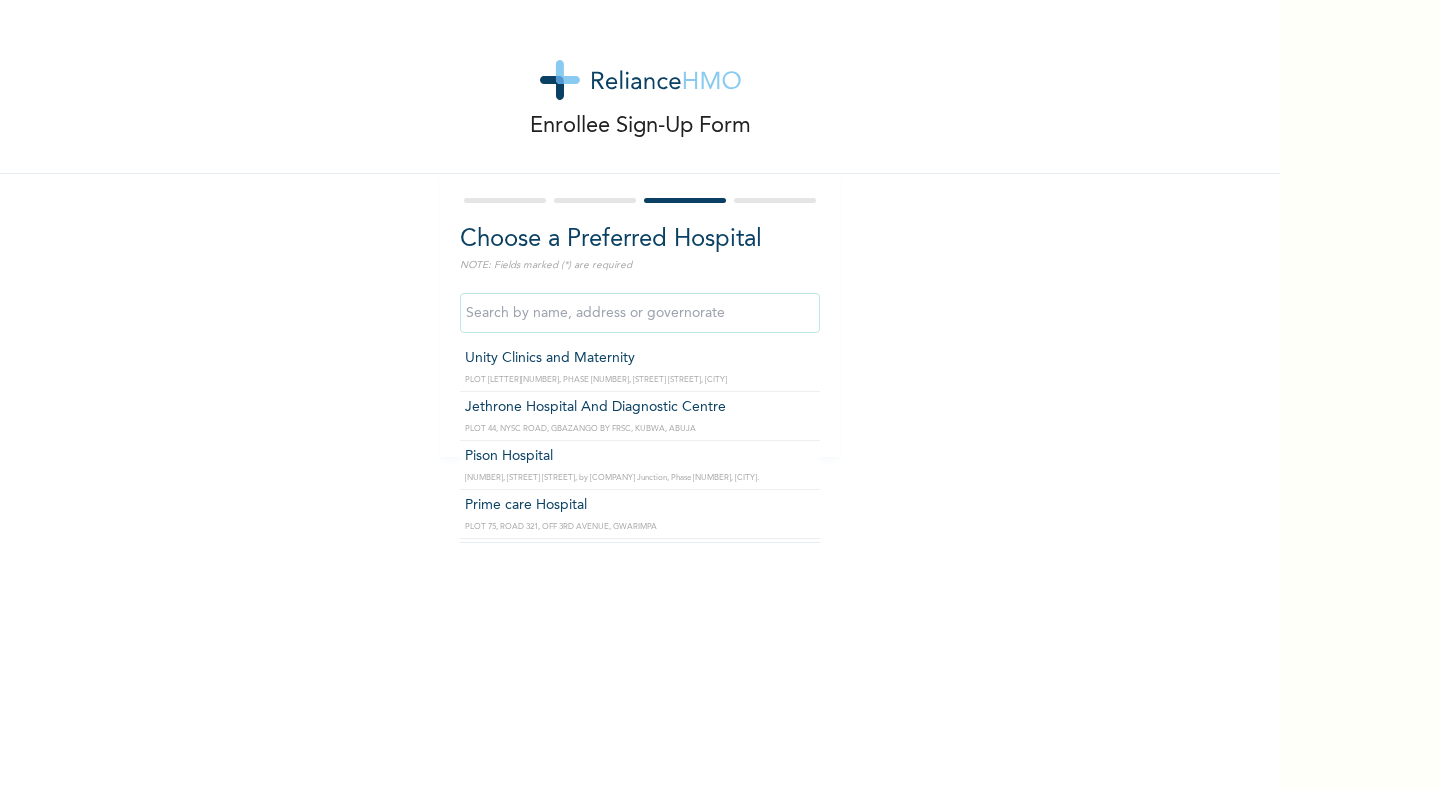 click at bounding box center [640, 313] 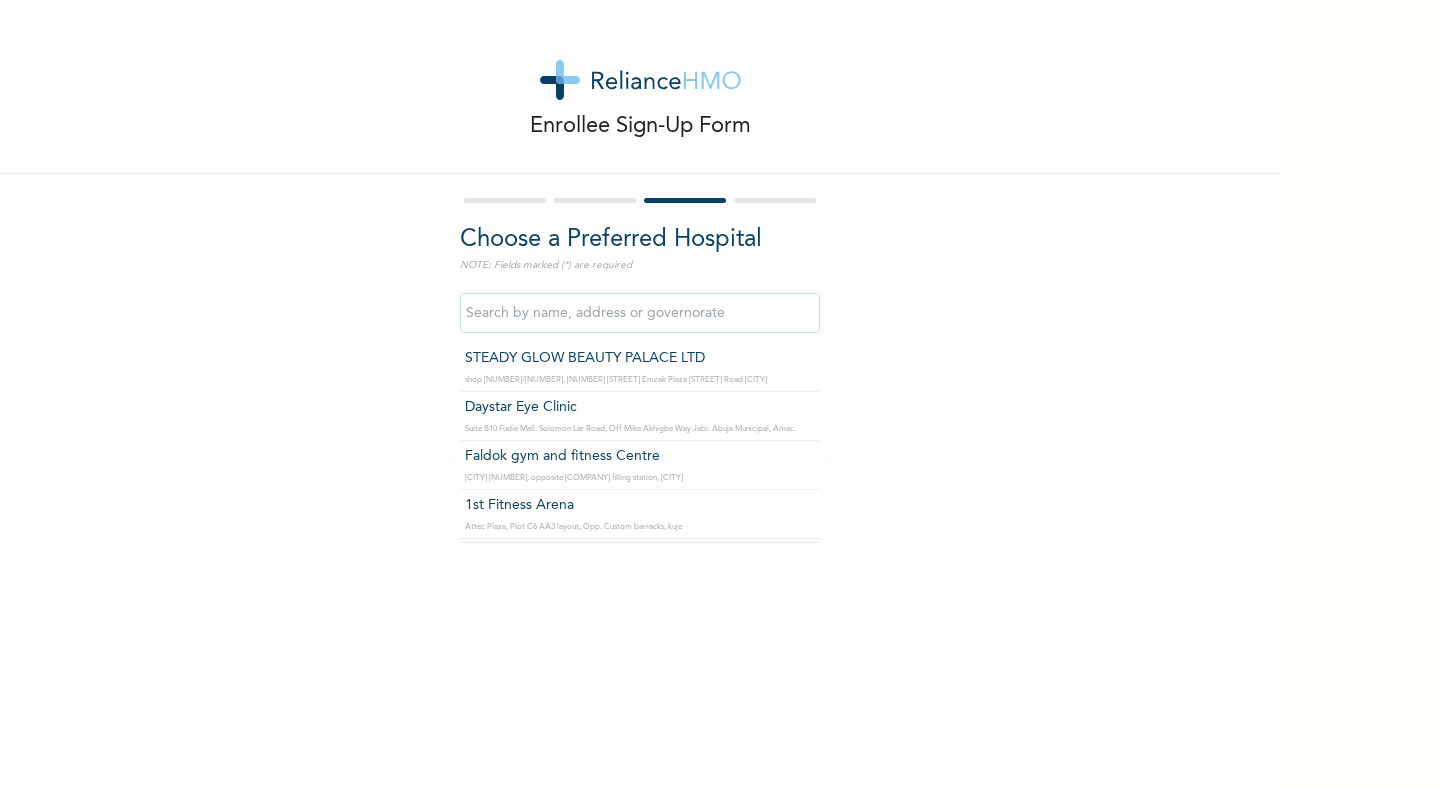 scroll, scrollTop: 5204, scrollLeft: 0, axis: vertical 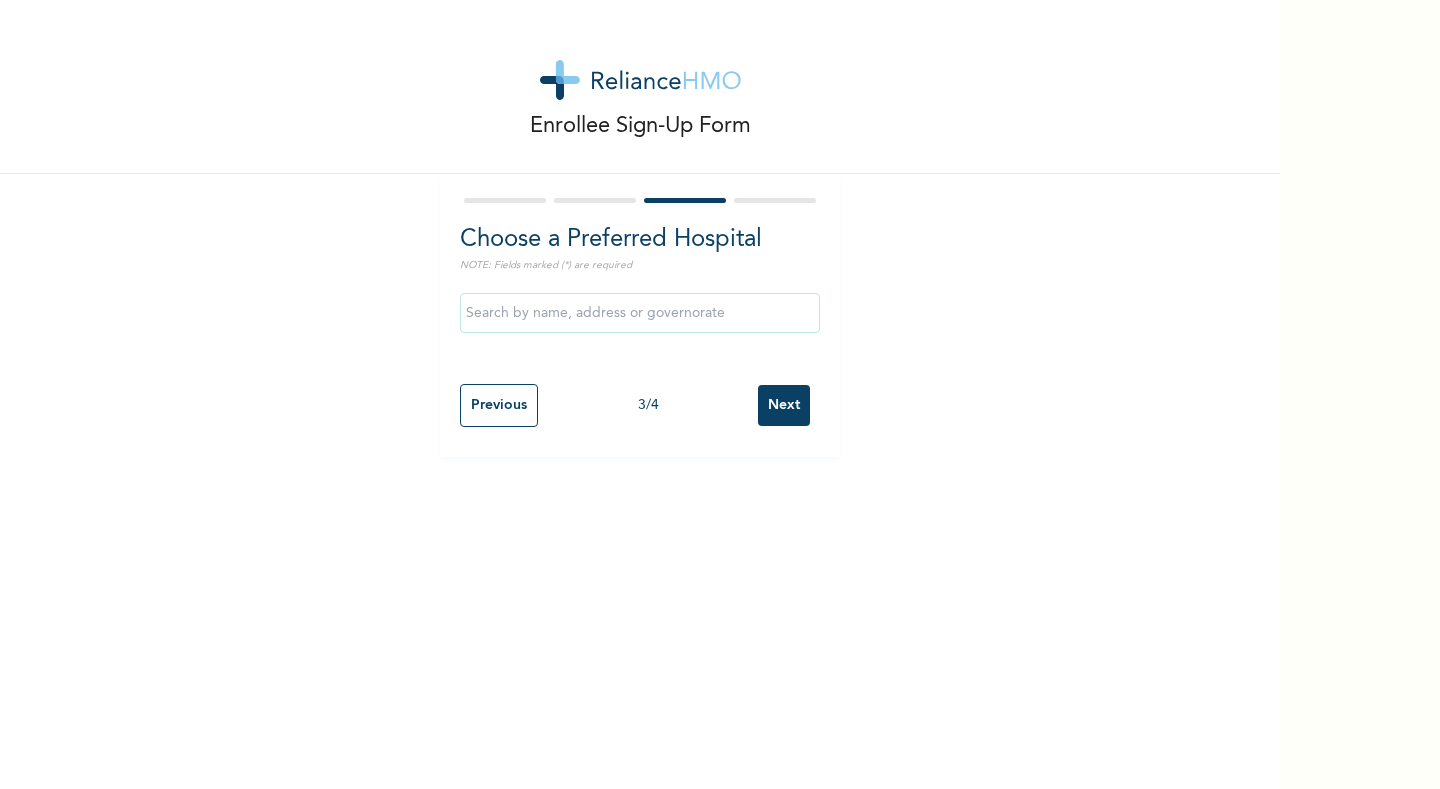 click at bounding box center (775, 200) 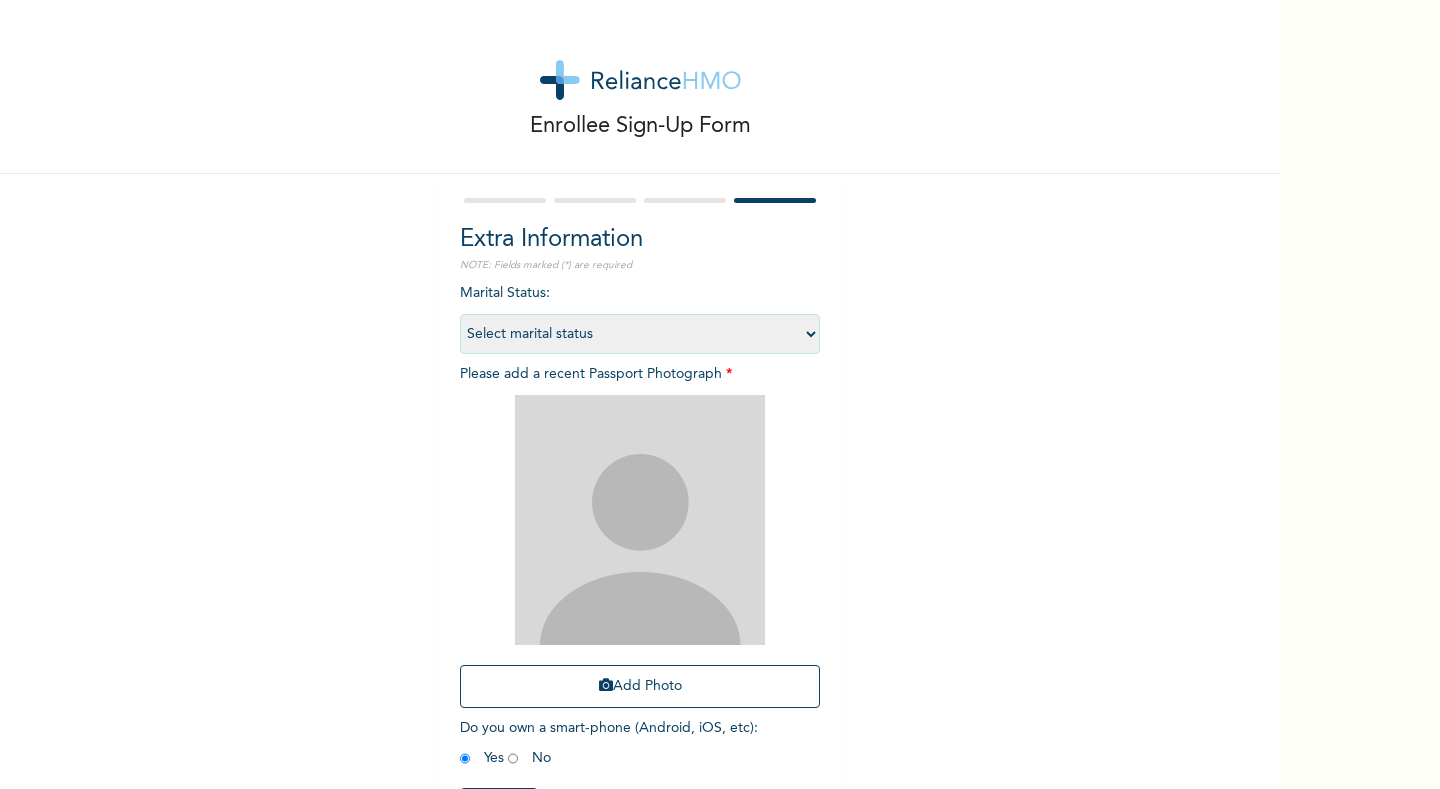 click at bounding box center [640, 520] 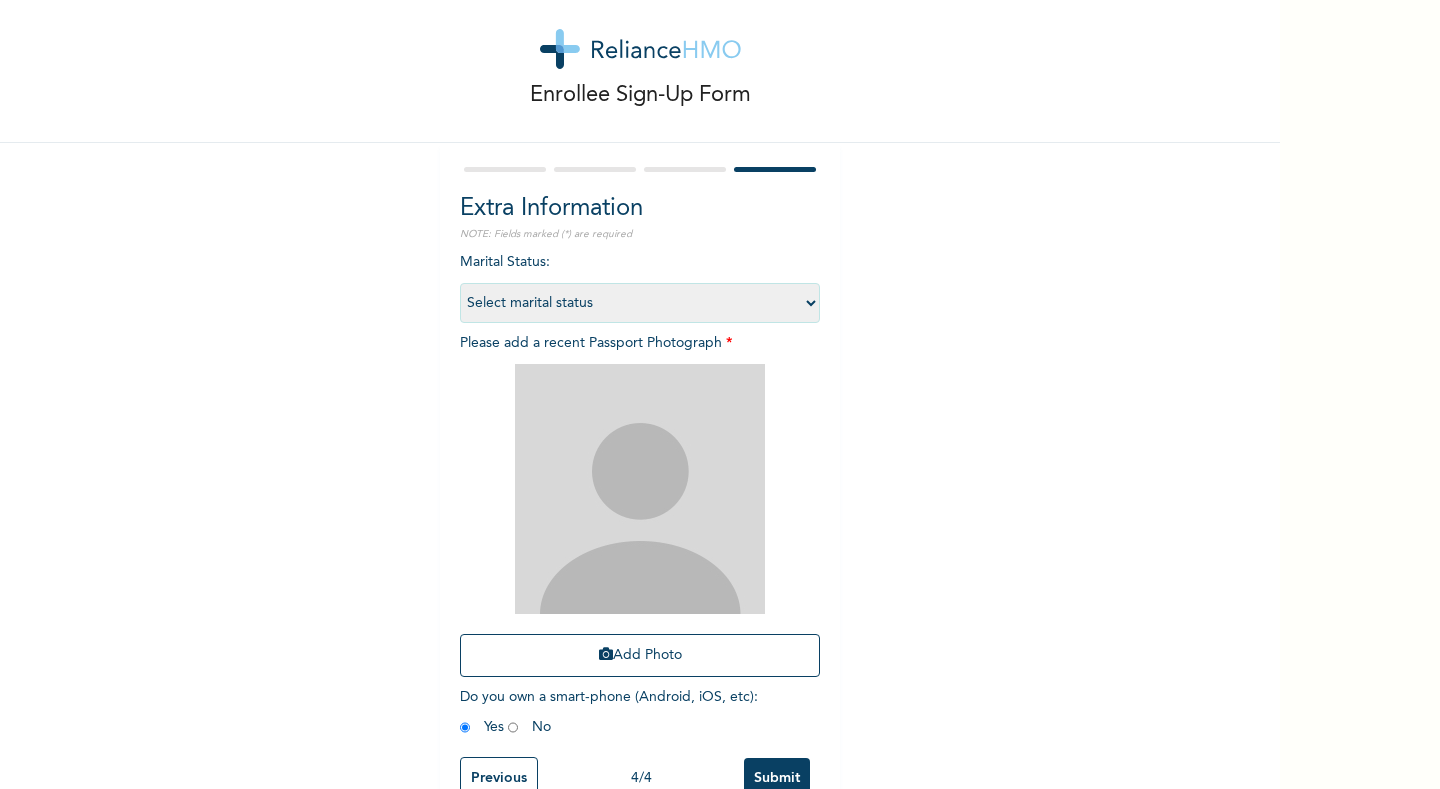 scroll, scrollTop: 0, scrollLeft: 0, axis: both 